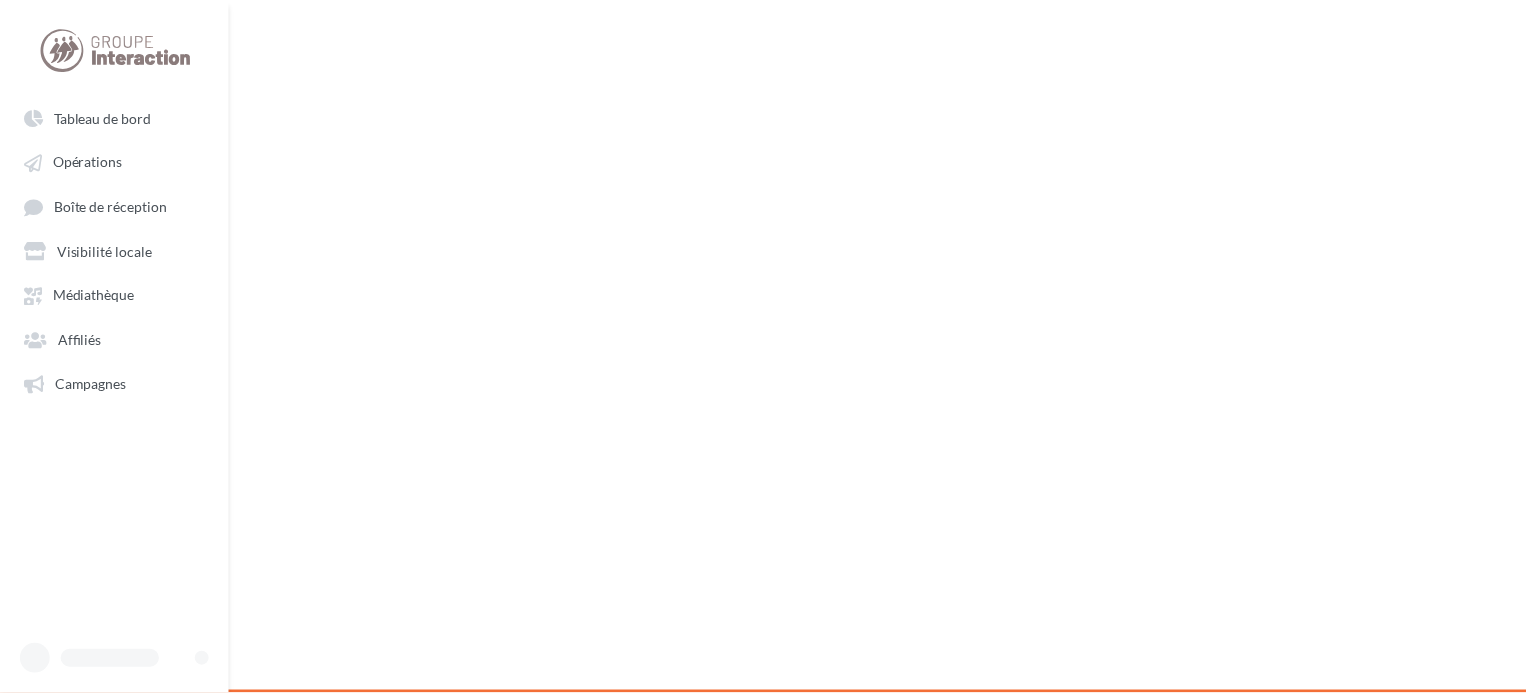 scroll, scrollTop: 0, scrollLeft: 0, axis: both 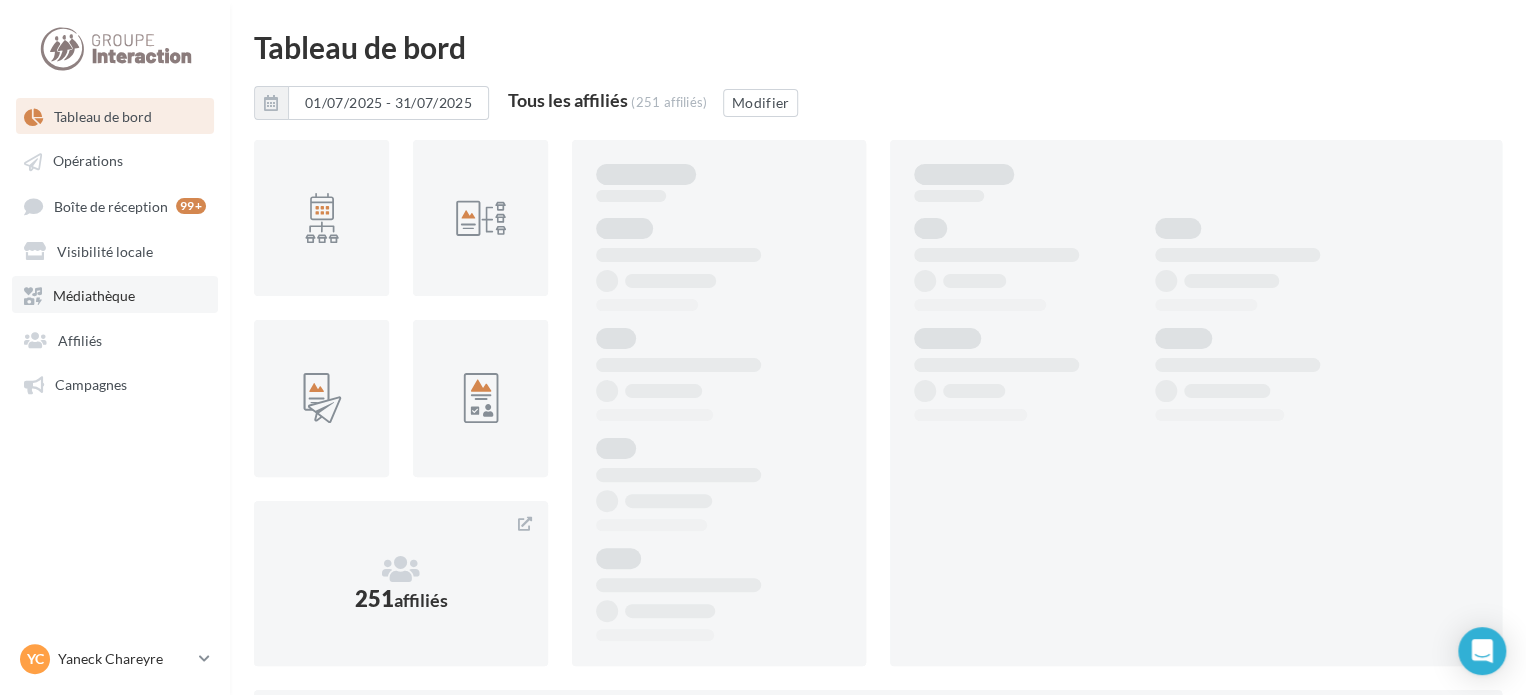 click on "Médiathèque" at bounding box center [94, 295] 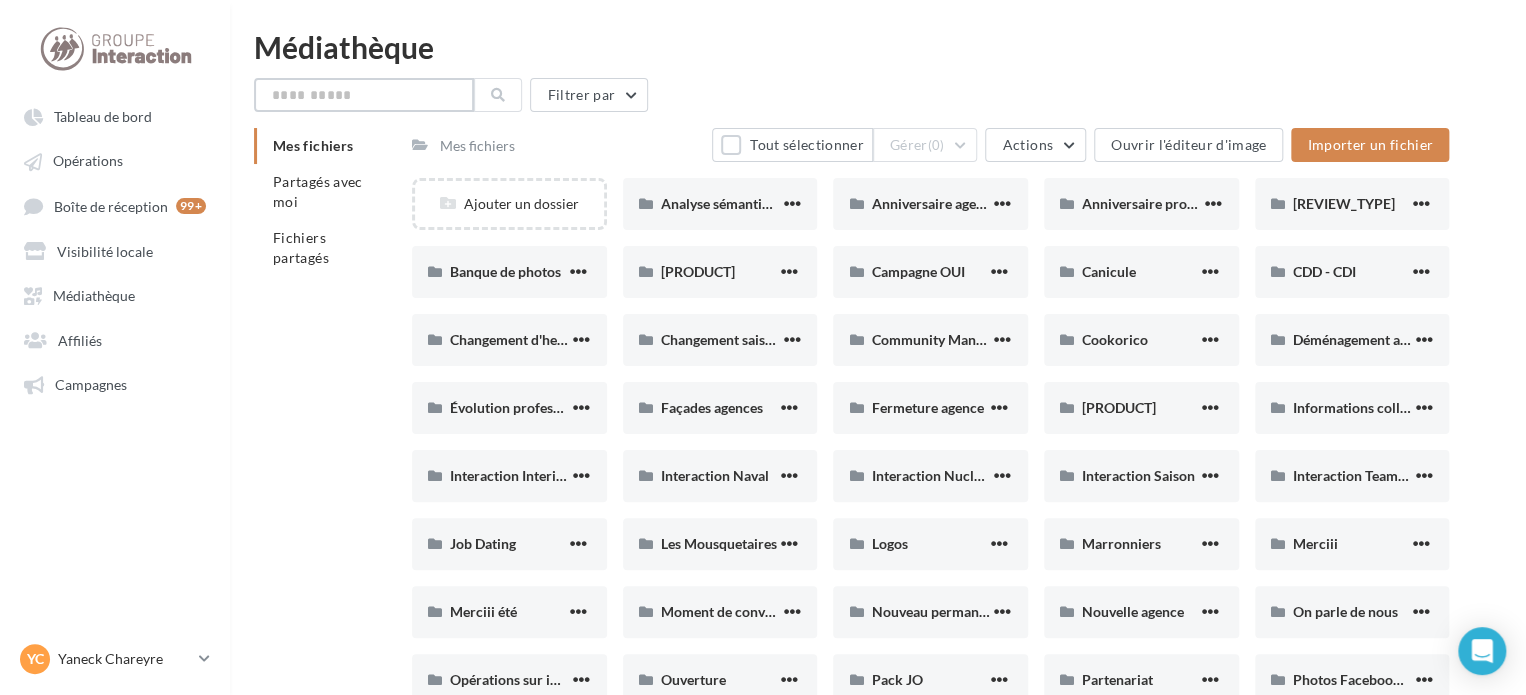click at bounding box center [364, 95] 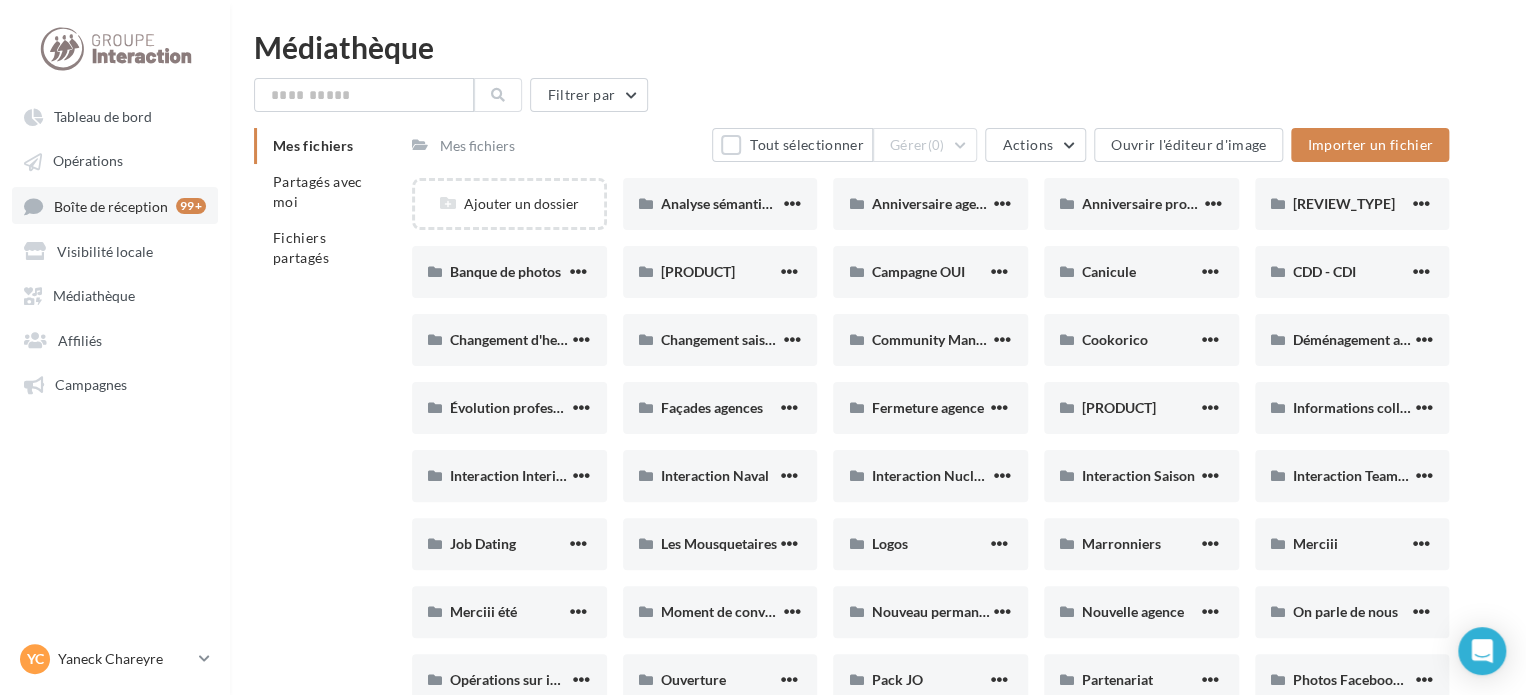 click on "Boîte de réception" at bounding box center [111, 205] 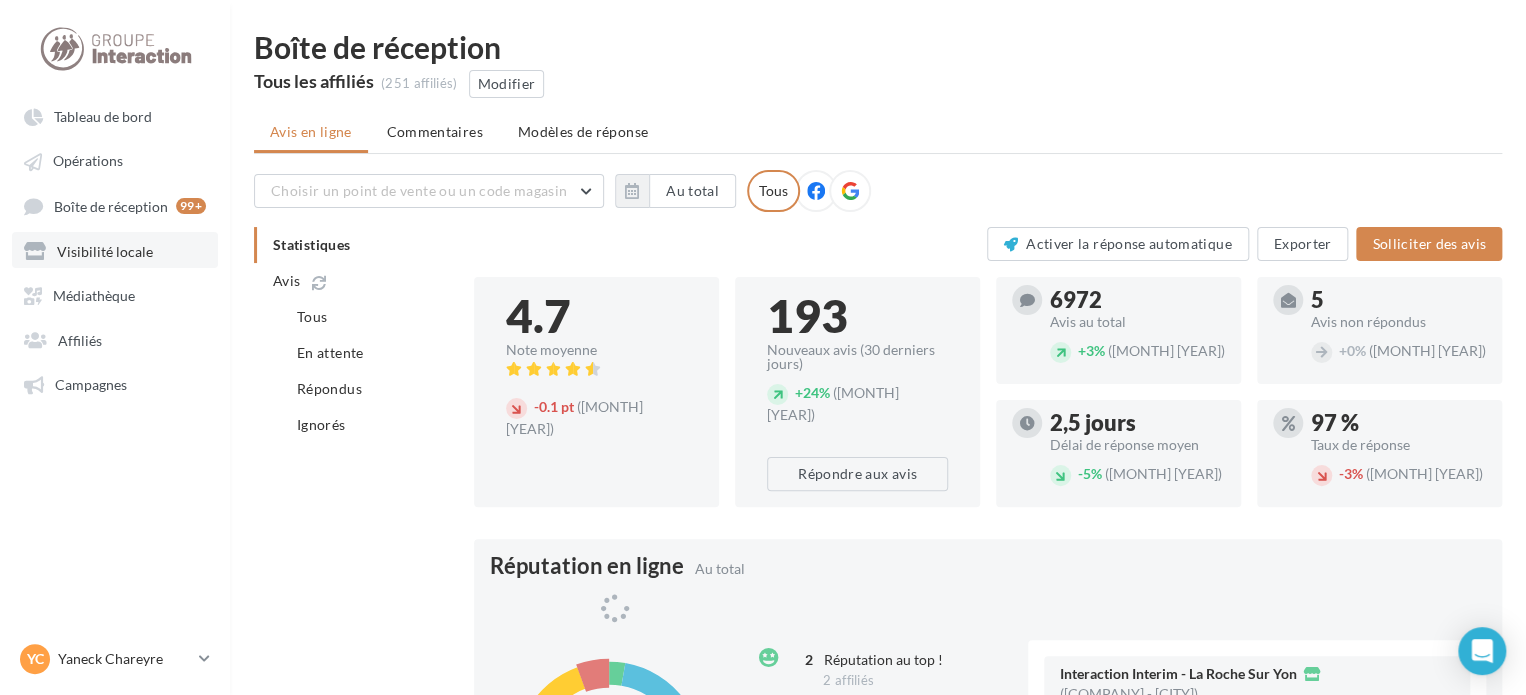 click on "Visibilité locale" at bounding box center [105, 250] 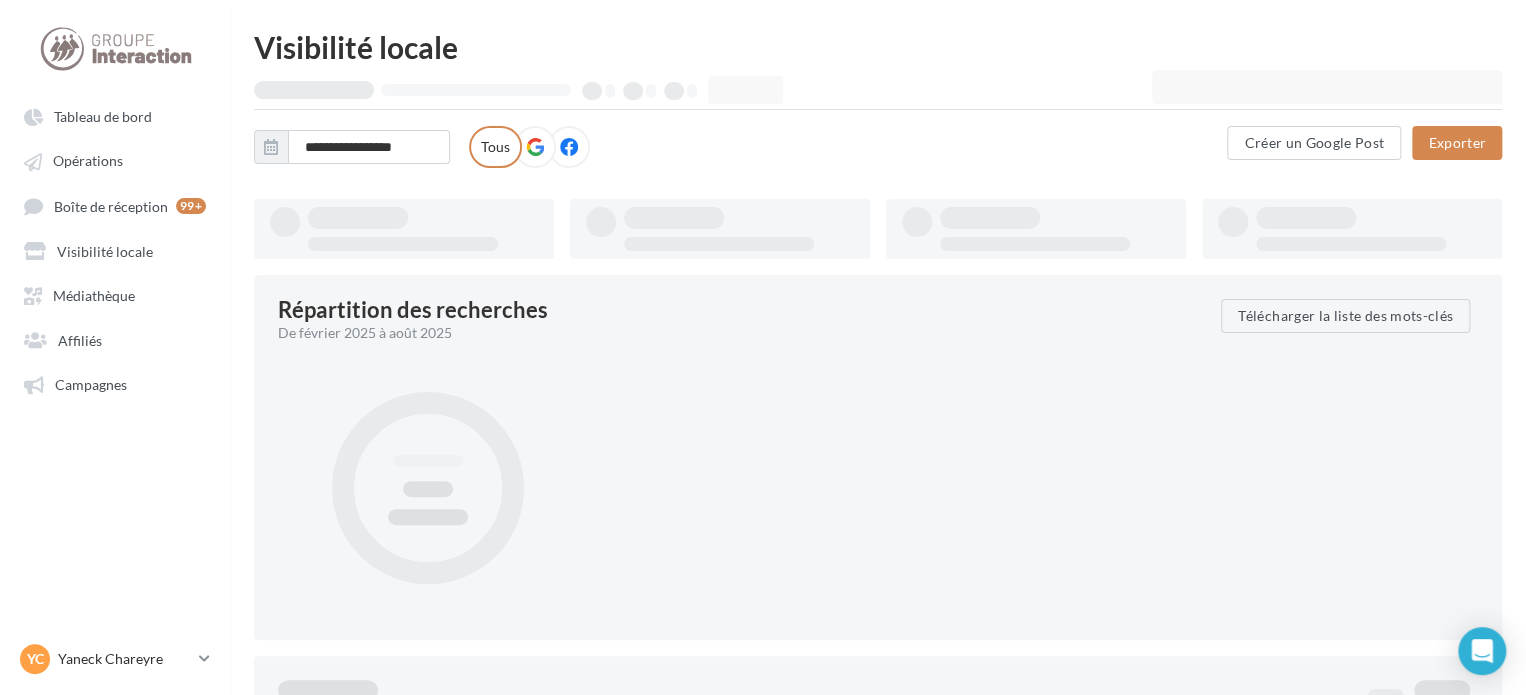 type on "**********" 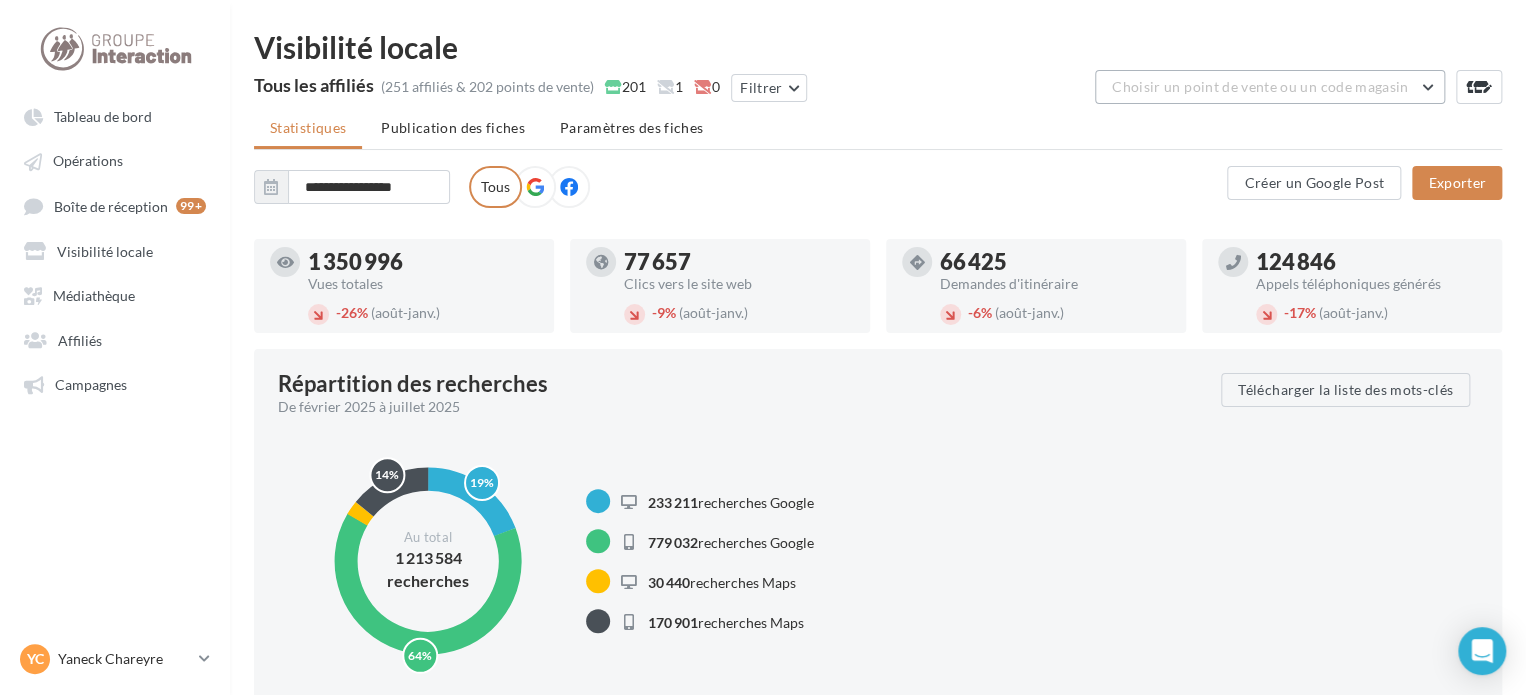 click on "Choisir un point de vente ou un code magasin" at bounding box center (1260, 86) 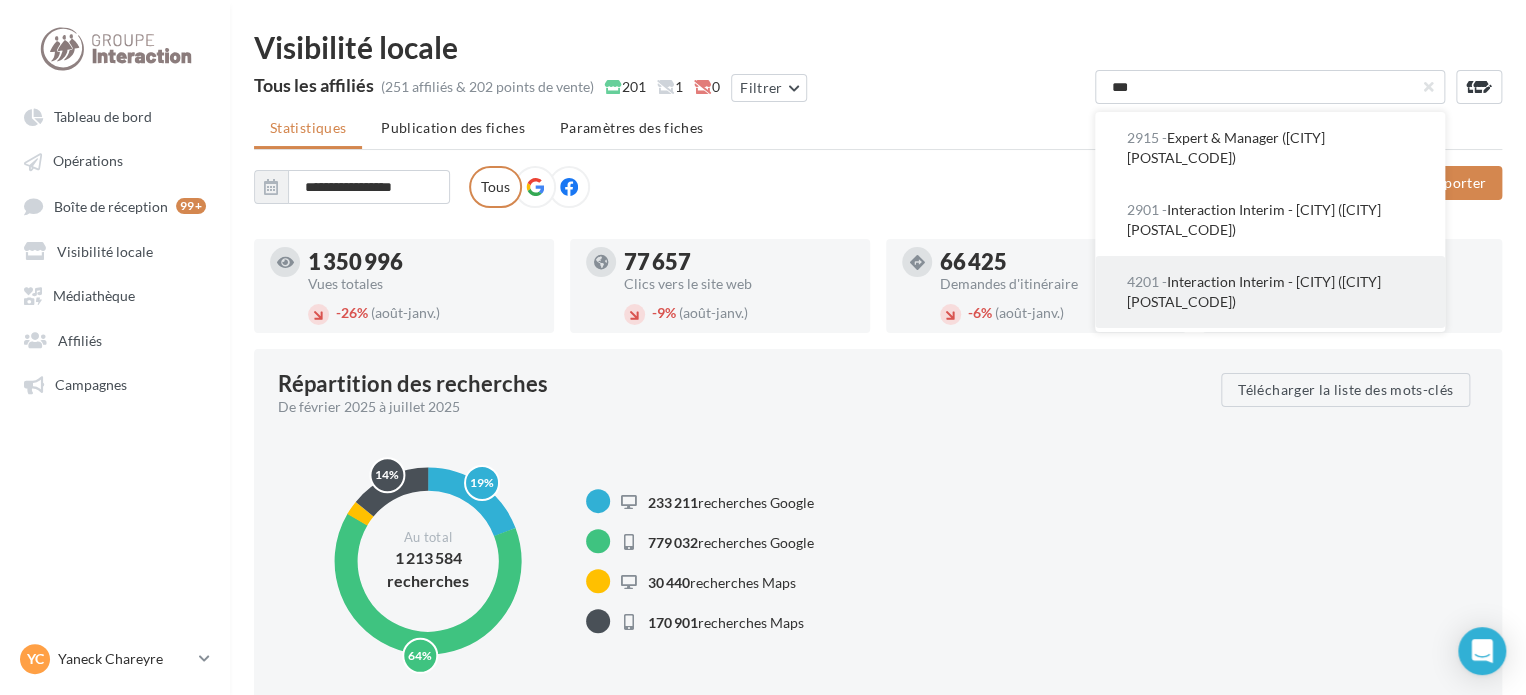 type on "**" 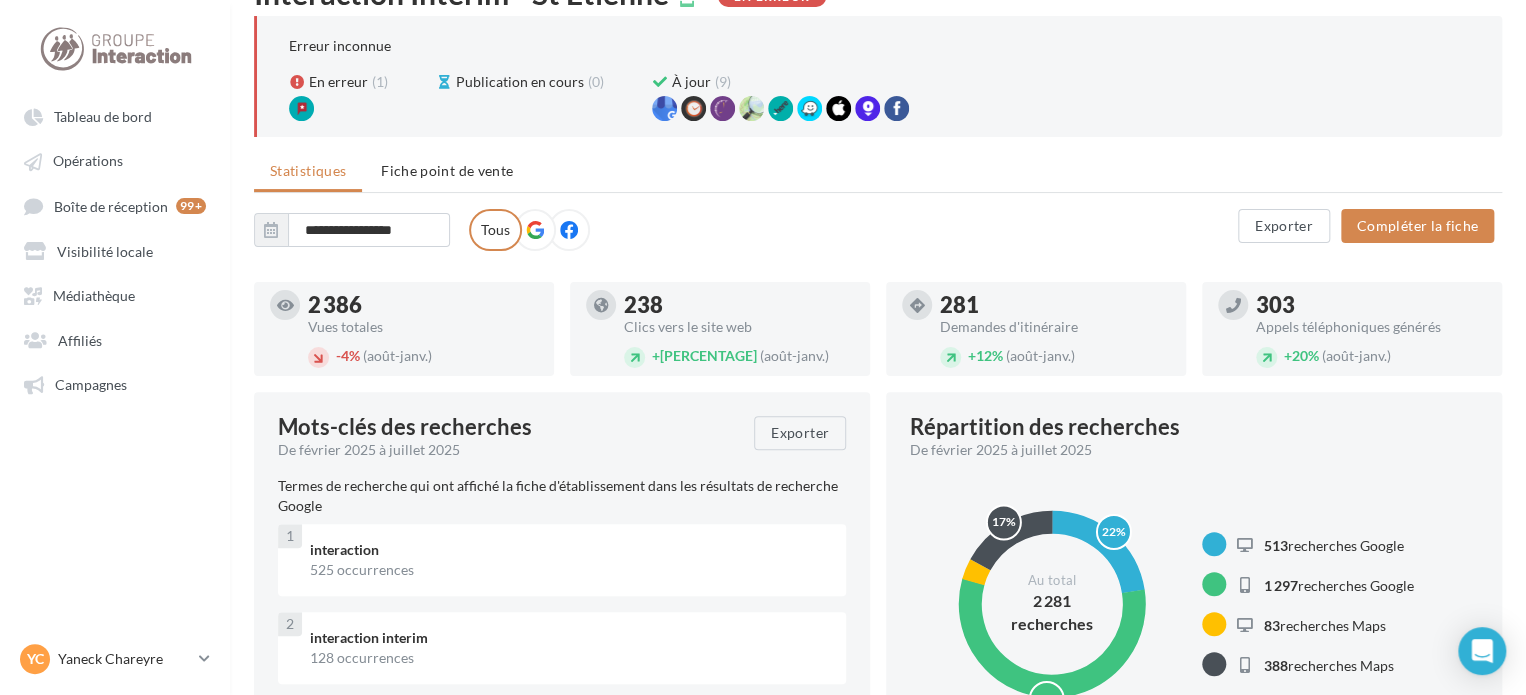 scroll, scrollTop: 0, scrollLeft: 0, axis: both 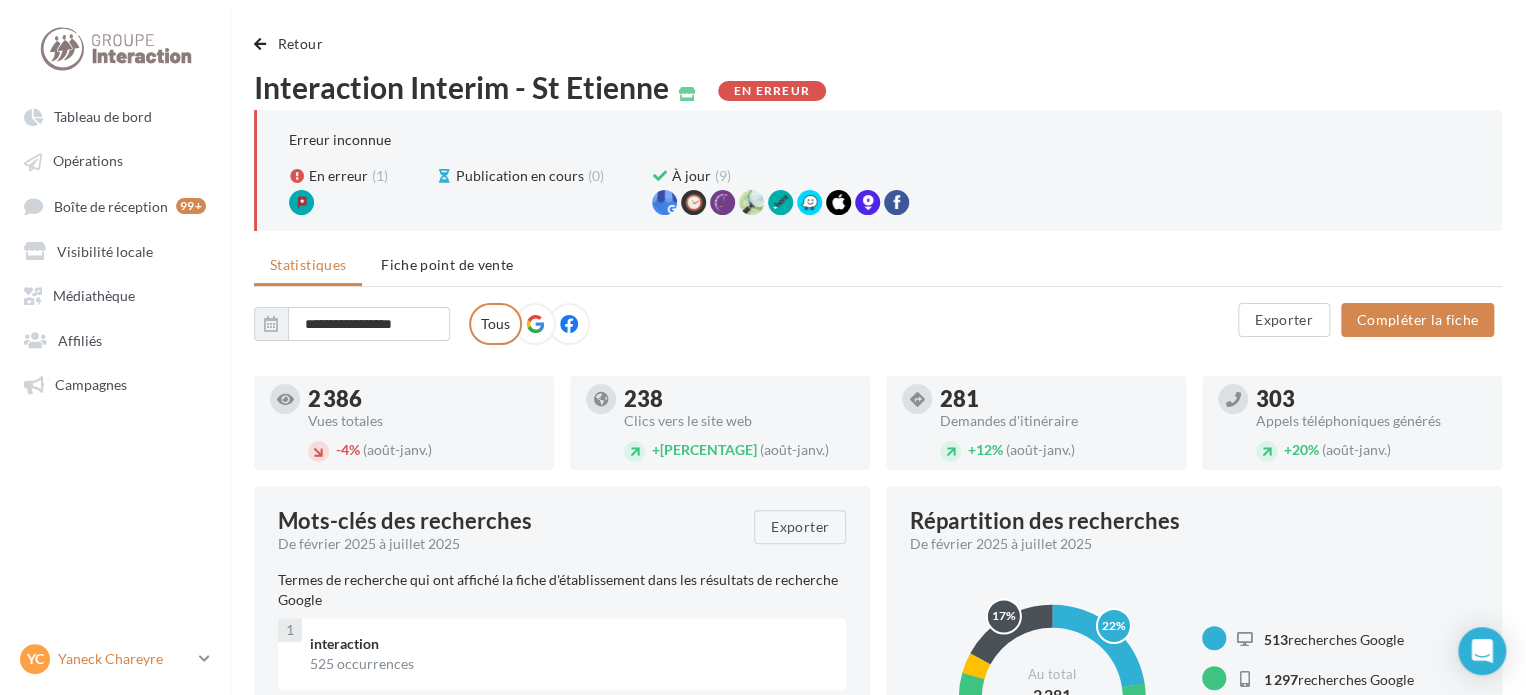 click at bounding box center (204, 658) 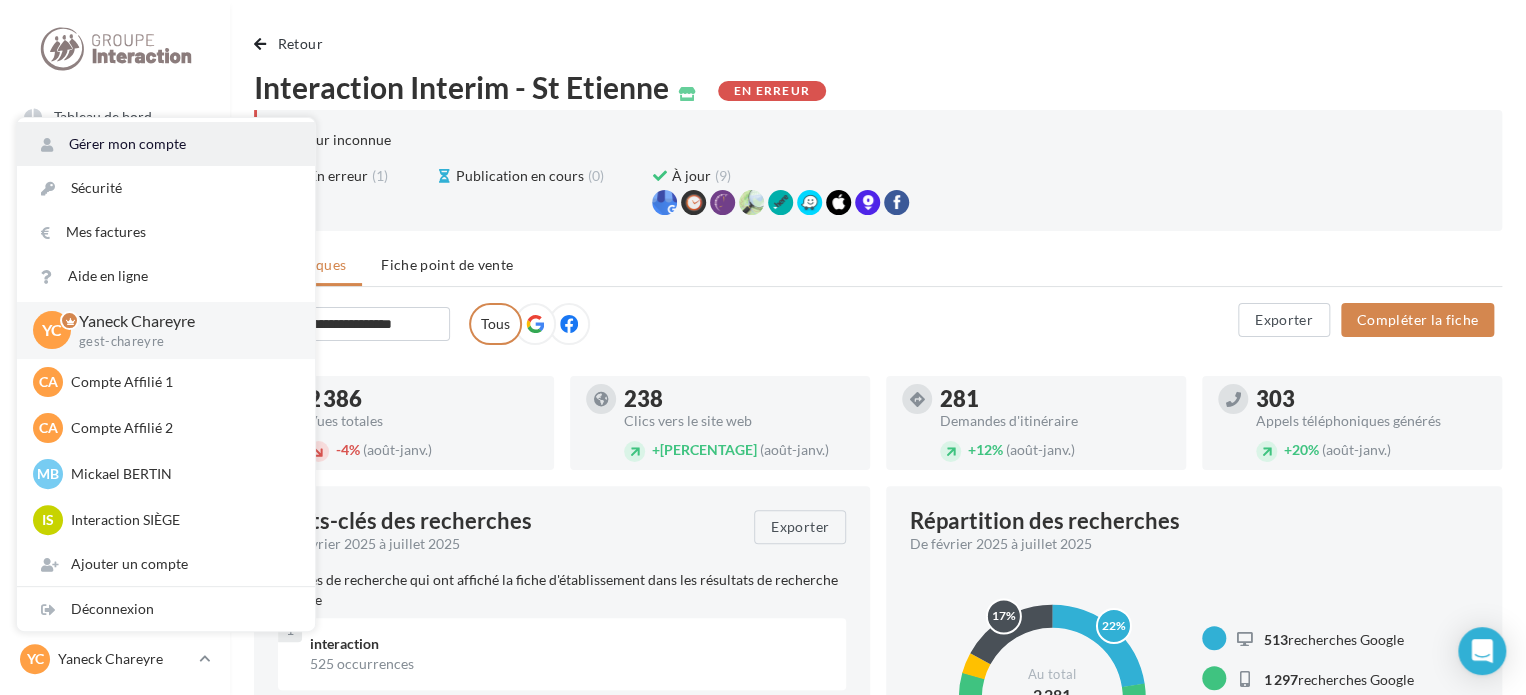 click on "Gérer mon compte" at bounding box center [166, 144] 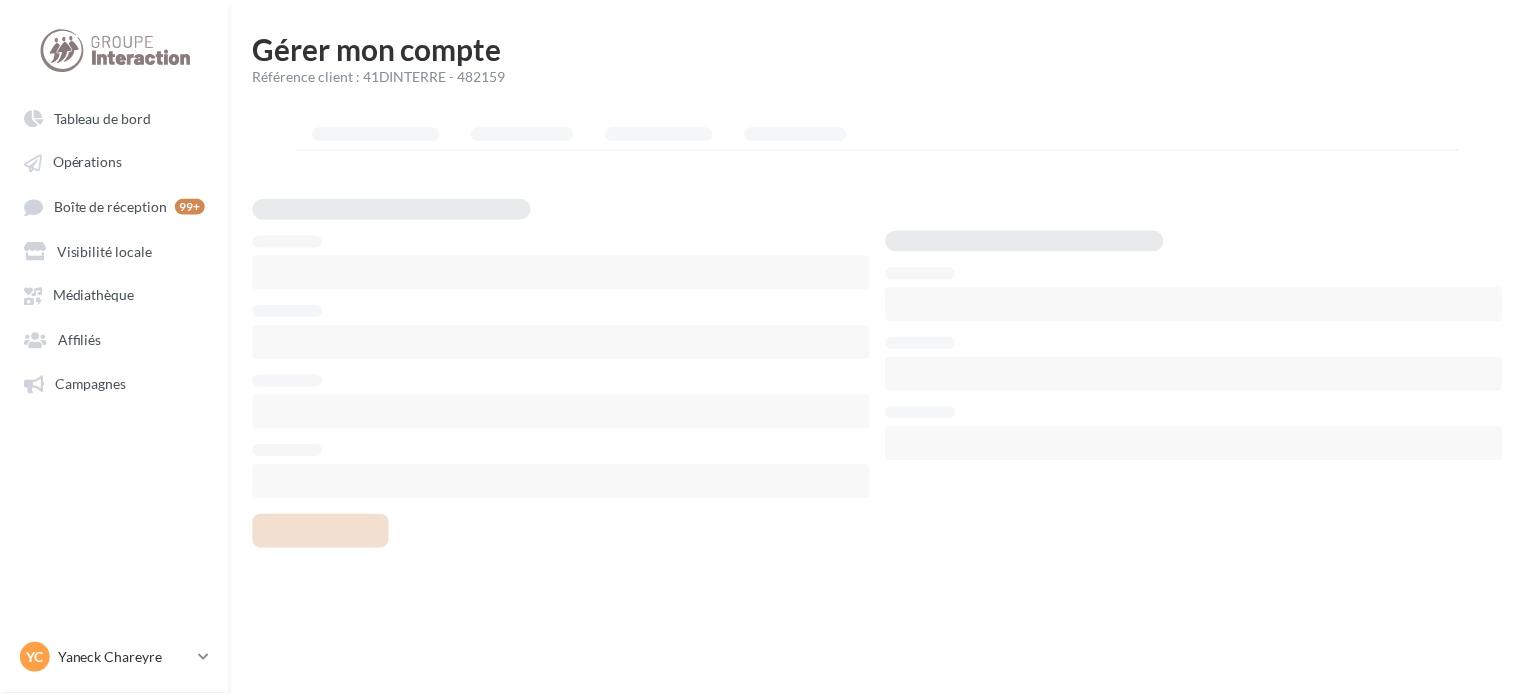 scroll, scrollTop: 0, scrollLeft: 0, axis: both 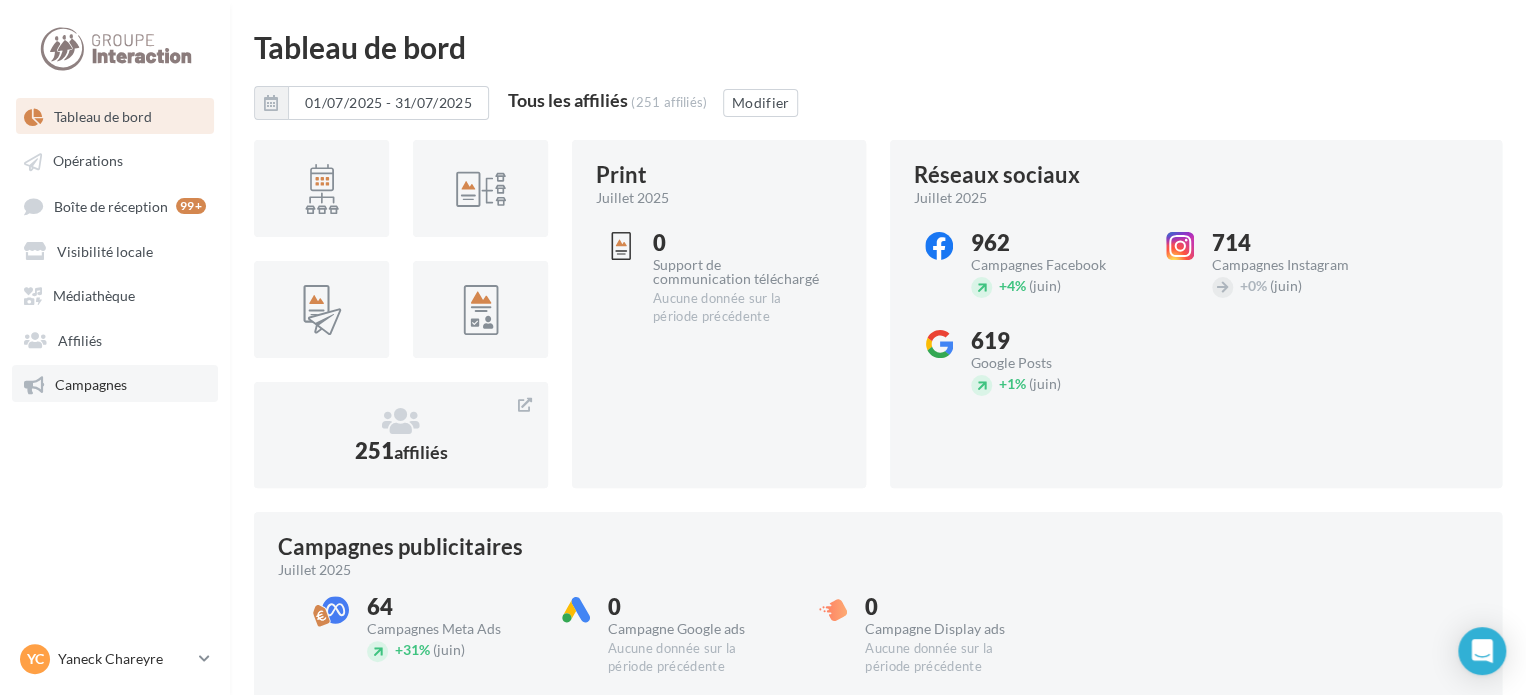 click on "Campagnes" at bounding box center [115, 383] 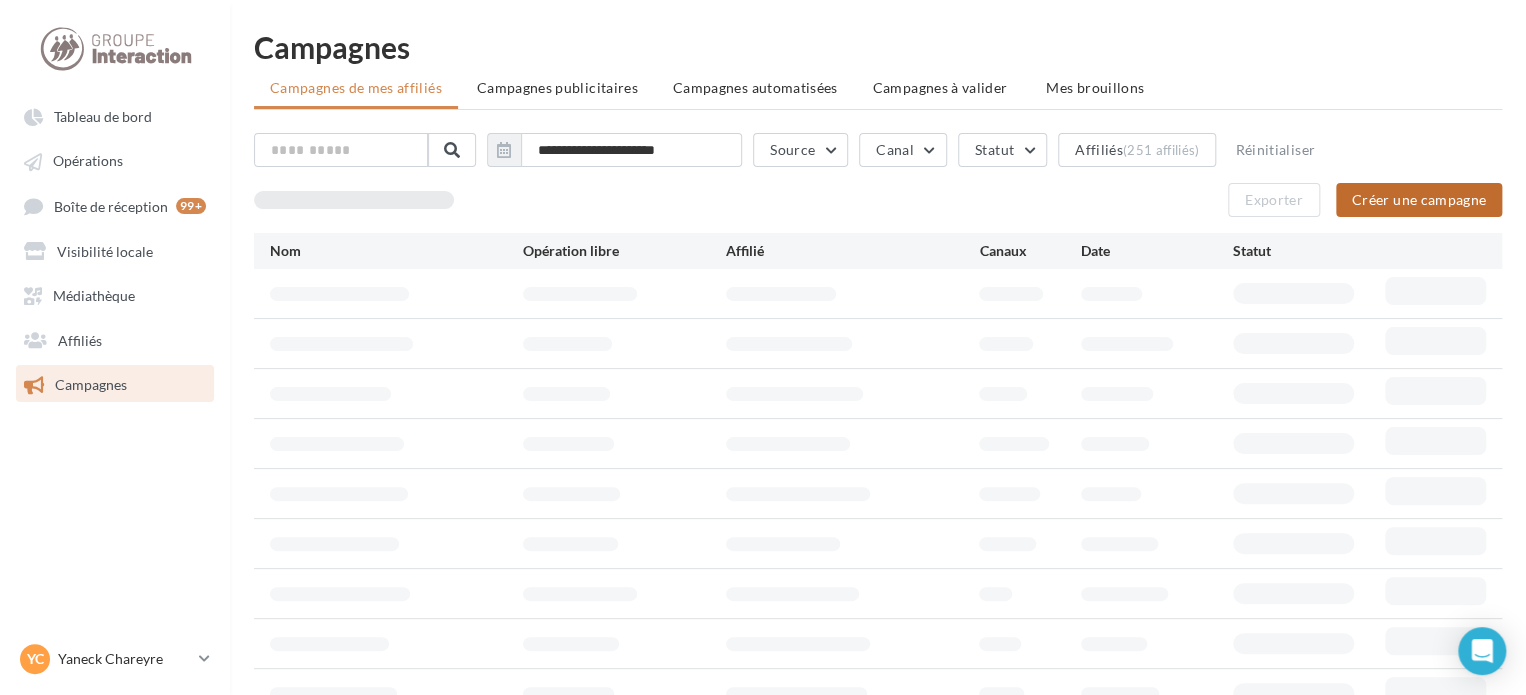 click on "Créer une campagne" at bounding box center (1419, 200) 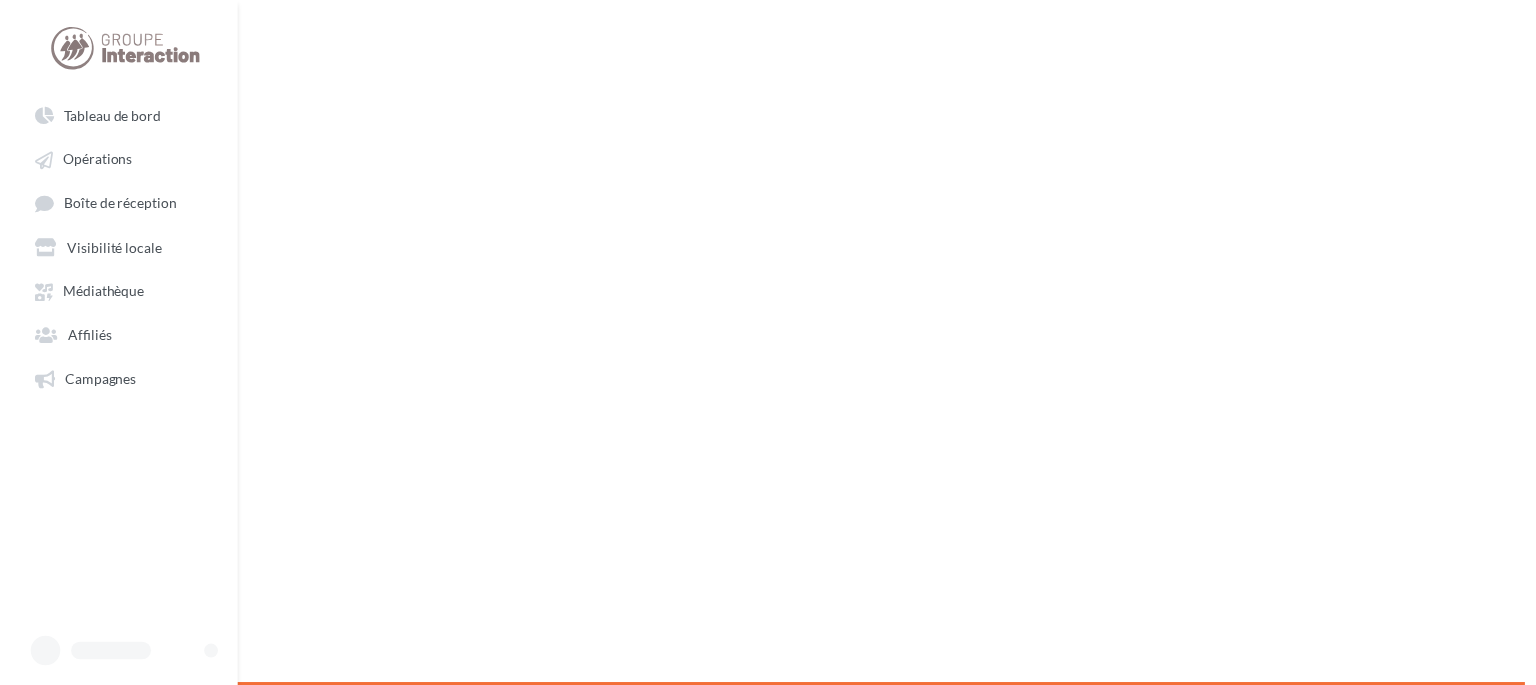 scroll, scrollTop: 0, scrollLeft: 0, axis: both 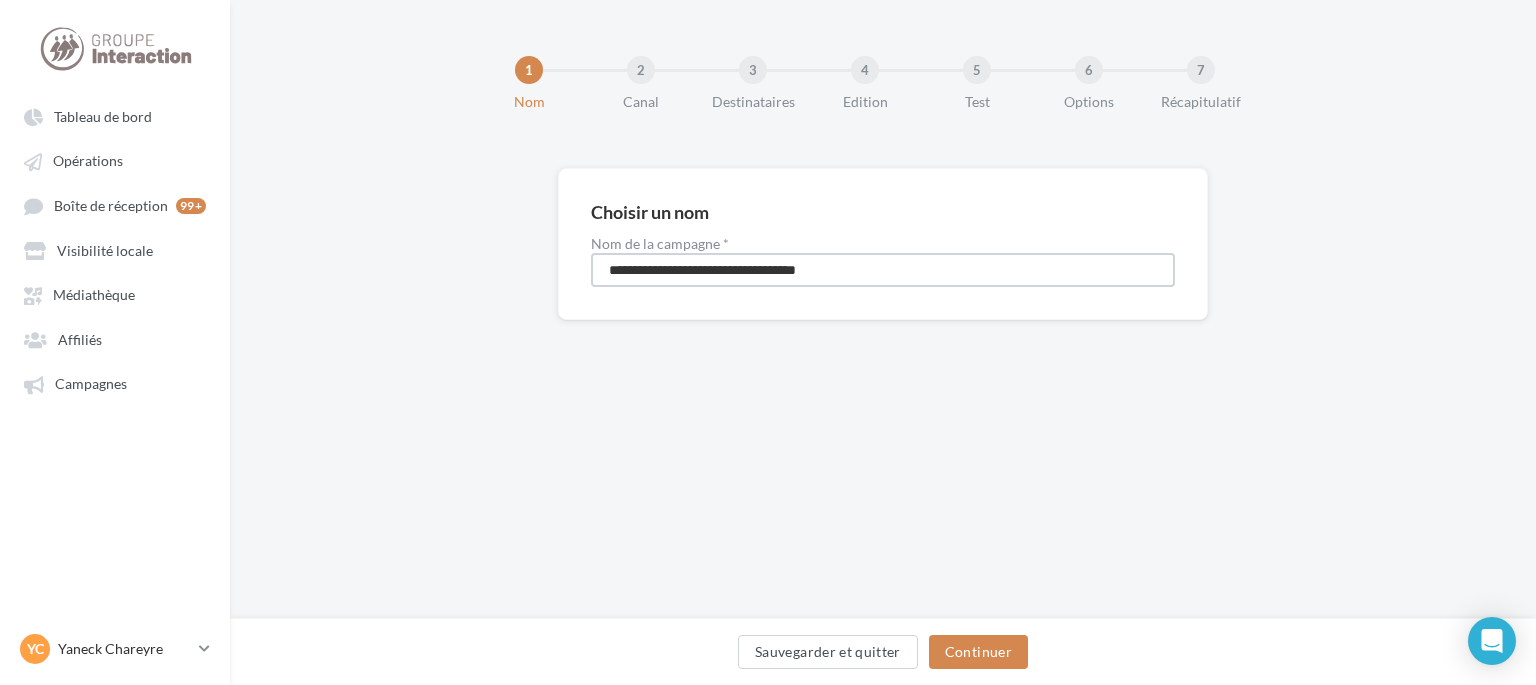 drag, startPoint x: 600, startPoint y: 254, endPoint x: 526, endPoint y: 254, distance: 74 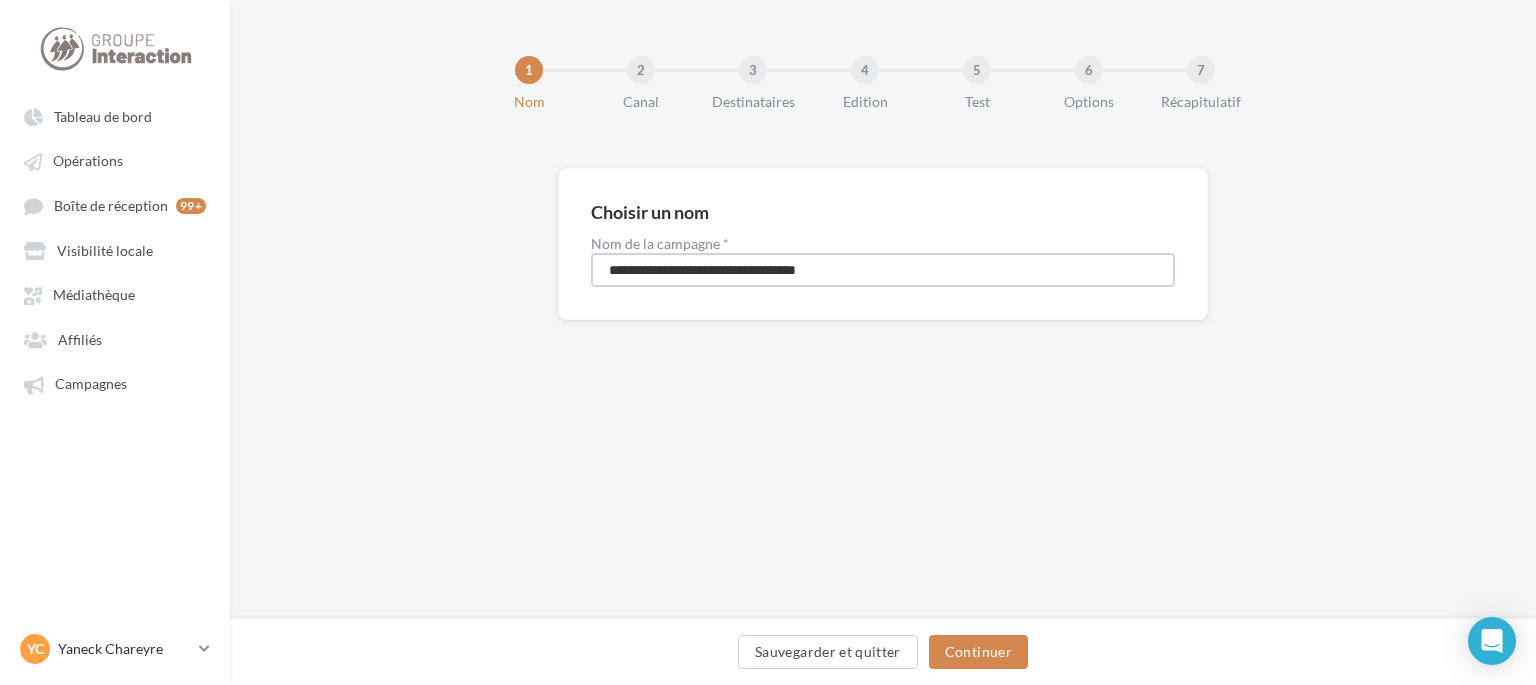 click on "**********" at bounding box center (883, 276) 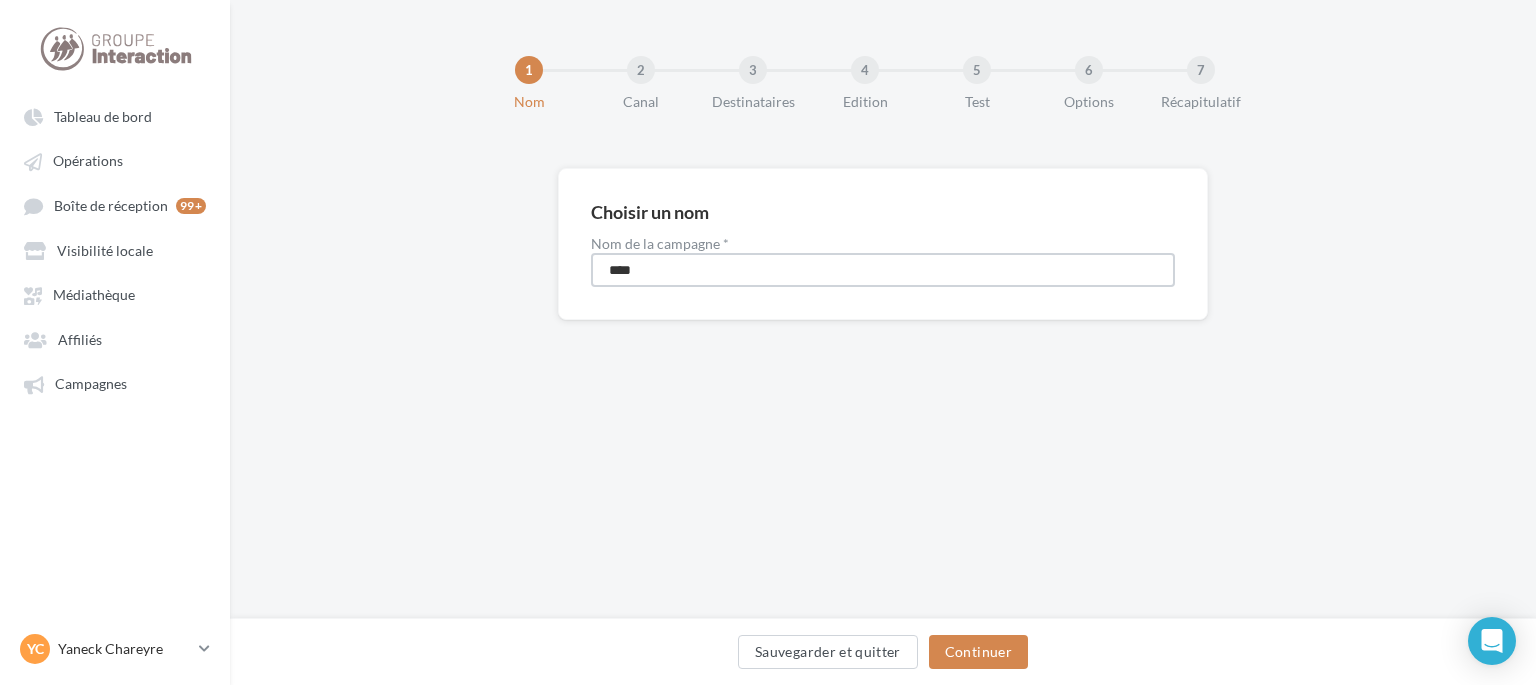 type on "****" 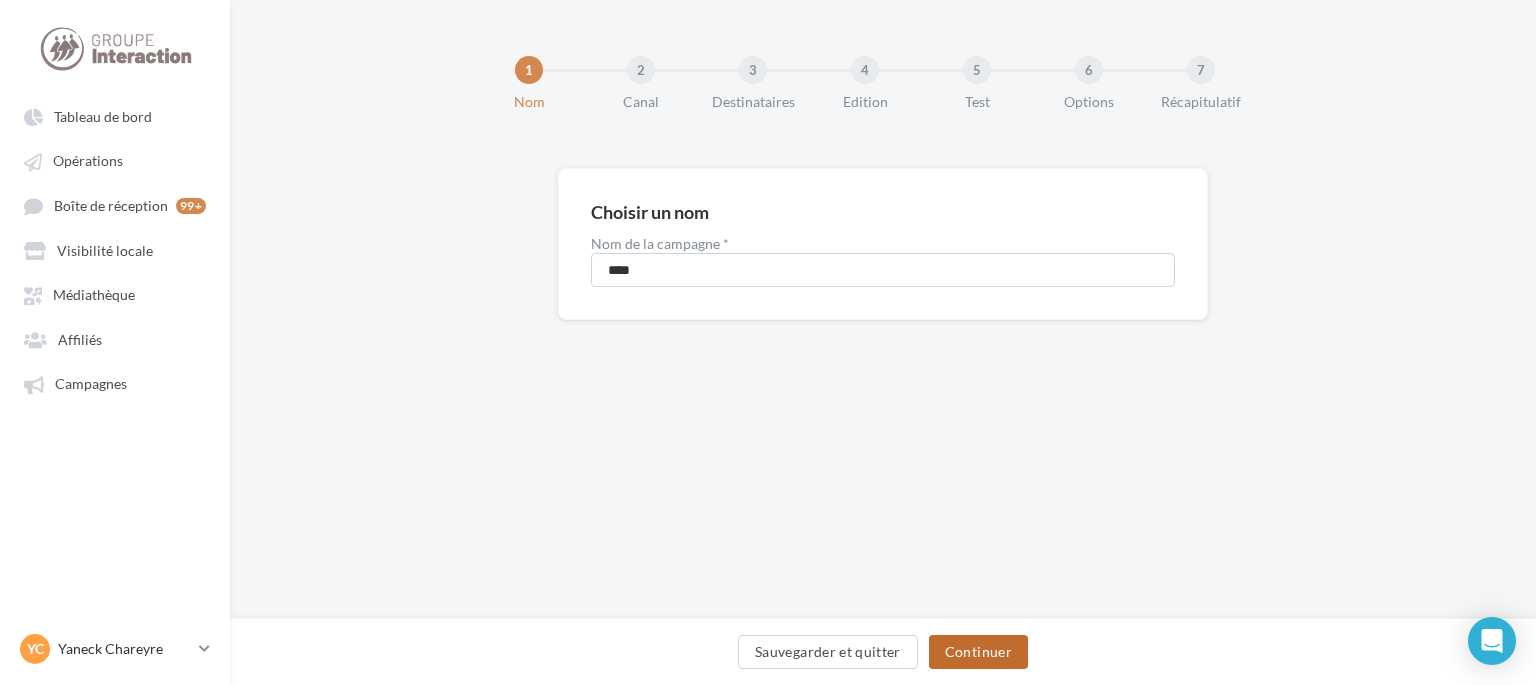 click on "Continuer" at bounding box center [978, 652] 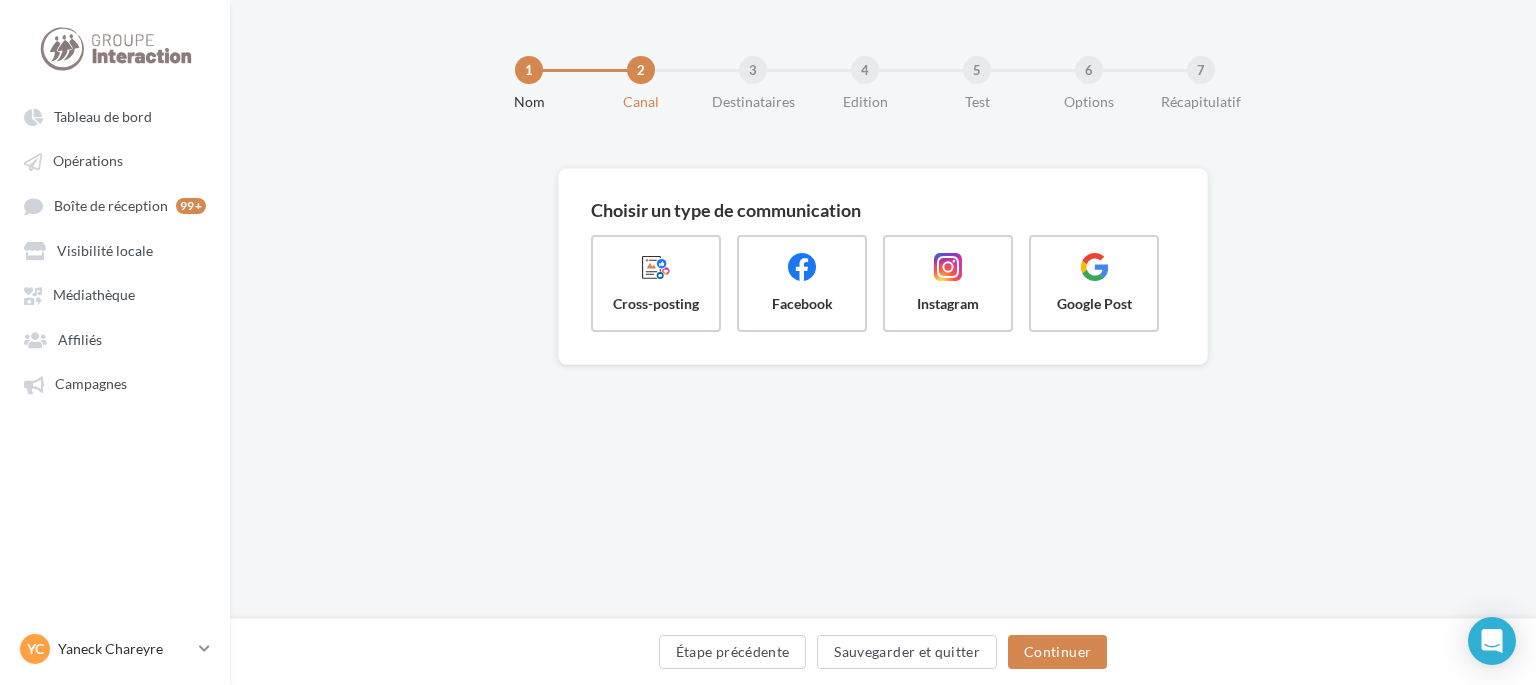 click on "Cross-posting" at bounding box center [664, 291] 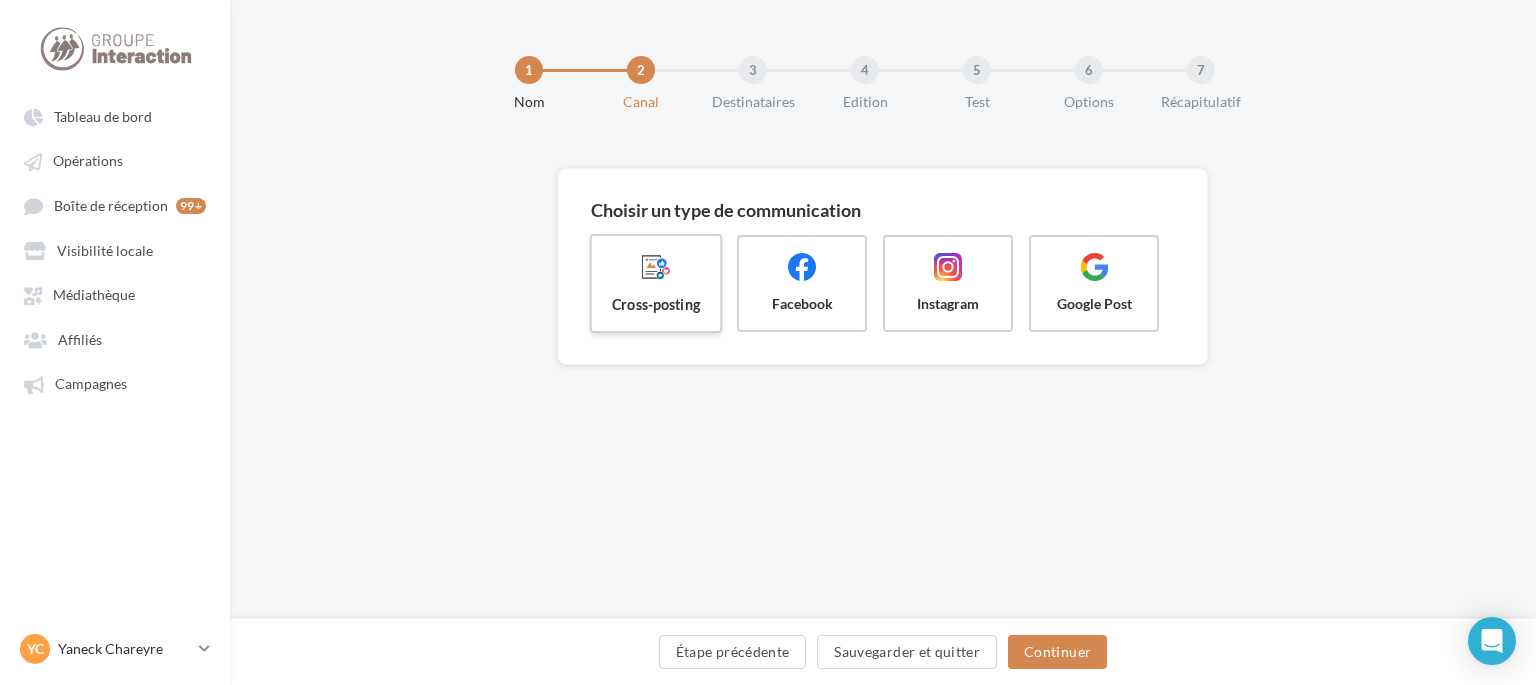 click on "Cross-posting" at bounding box center [656, 283] 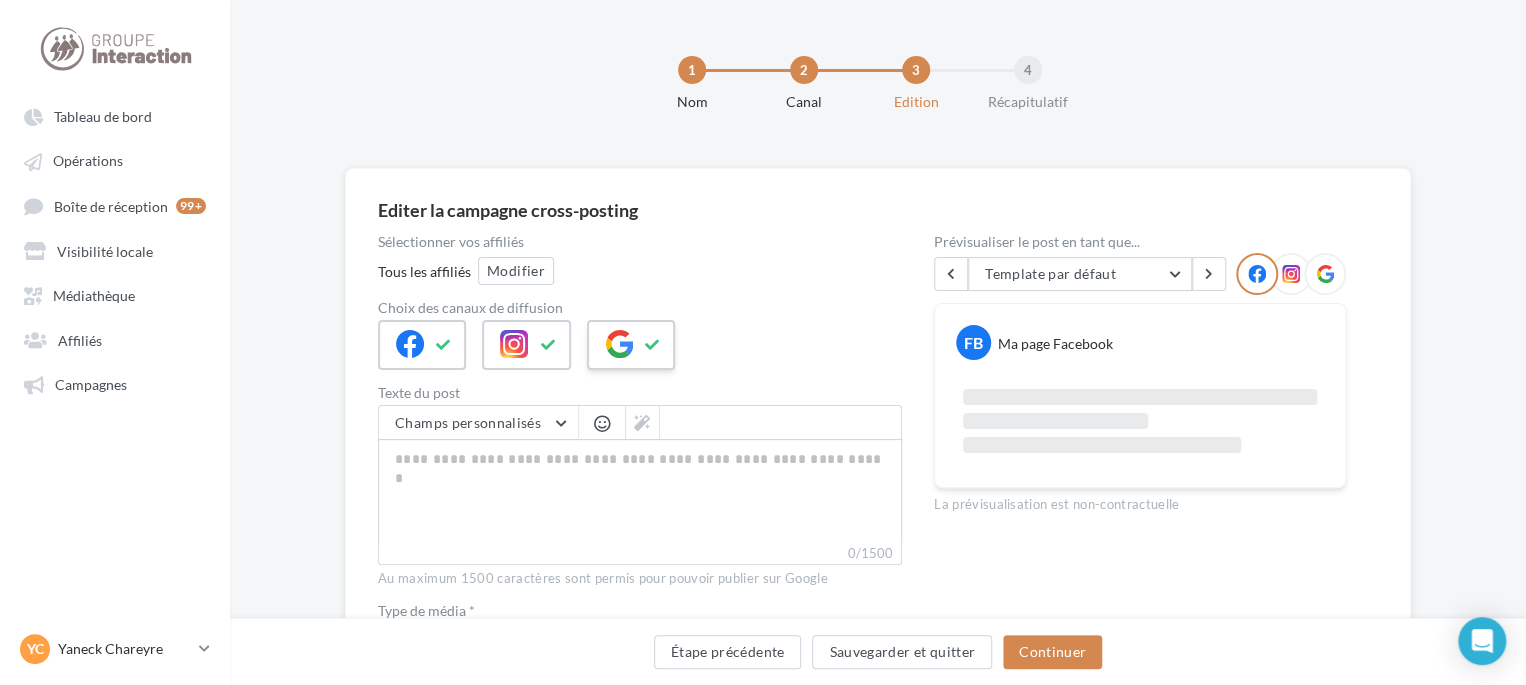click at bounding box center [653, 345] 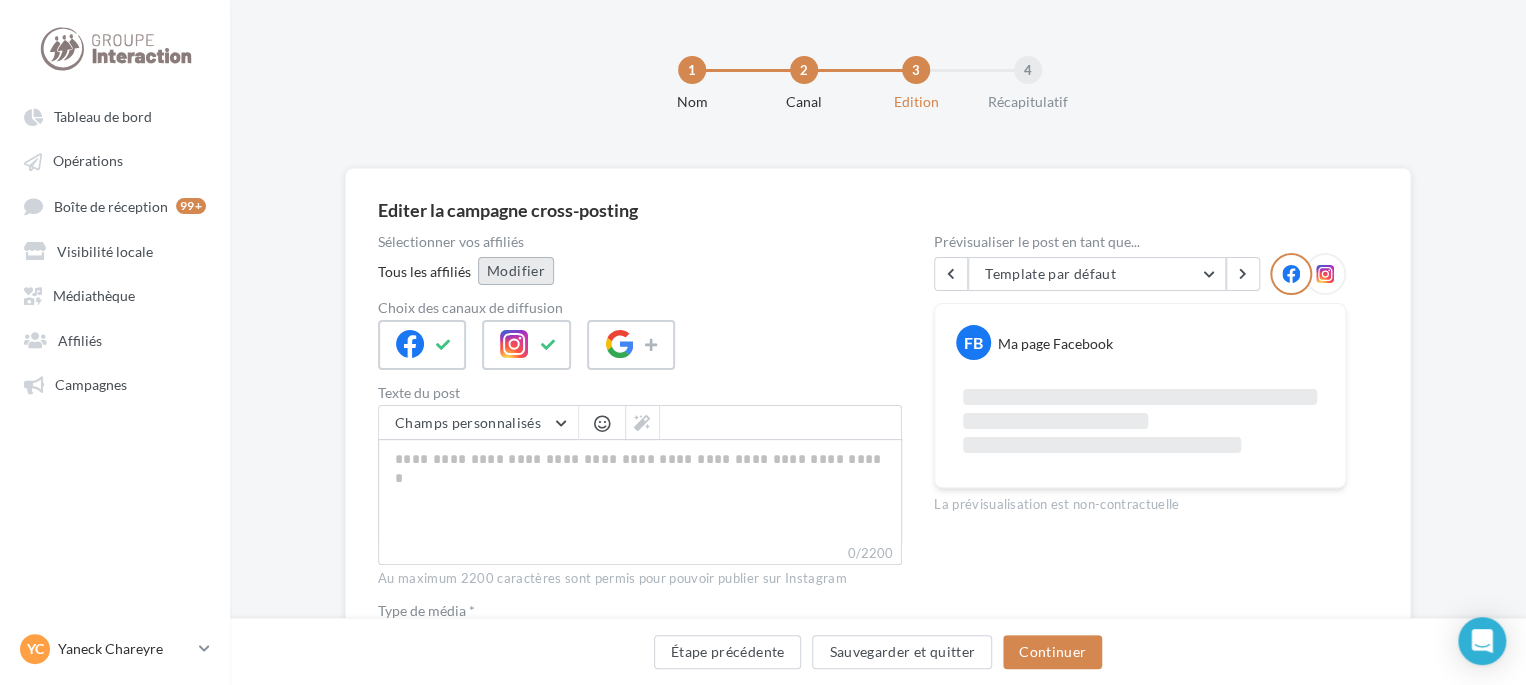 click on "Modifier" at bounding box center [516, 271] 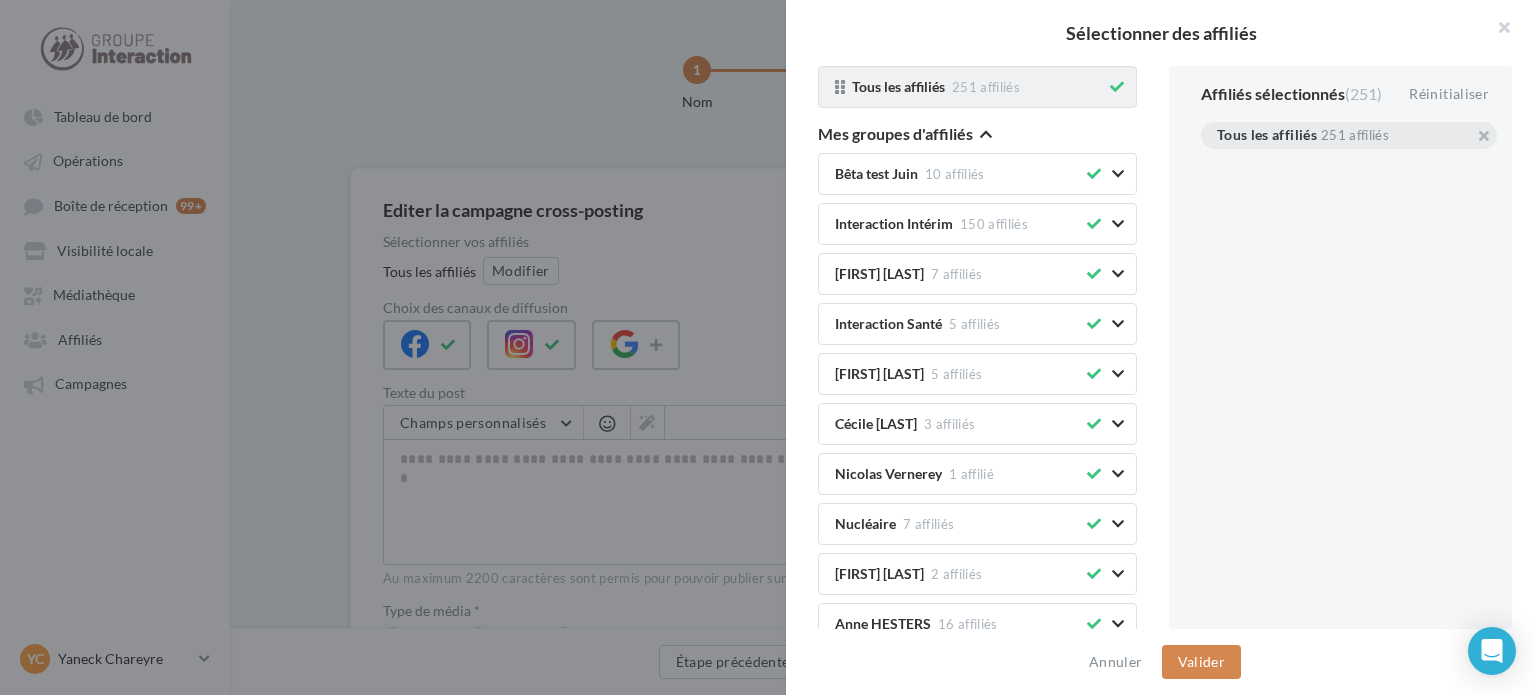 click at bounding box center [1117, 87] 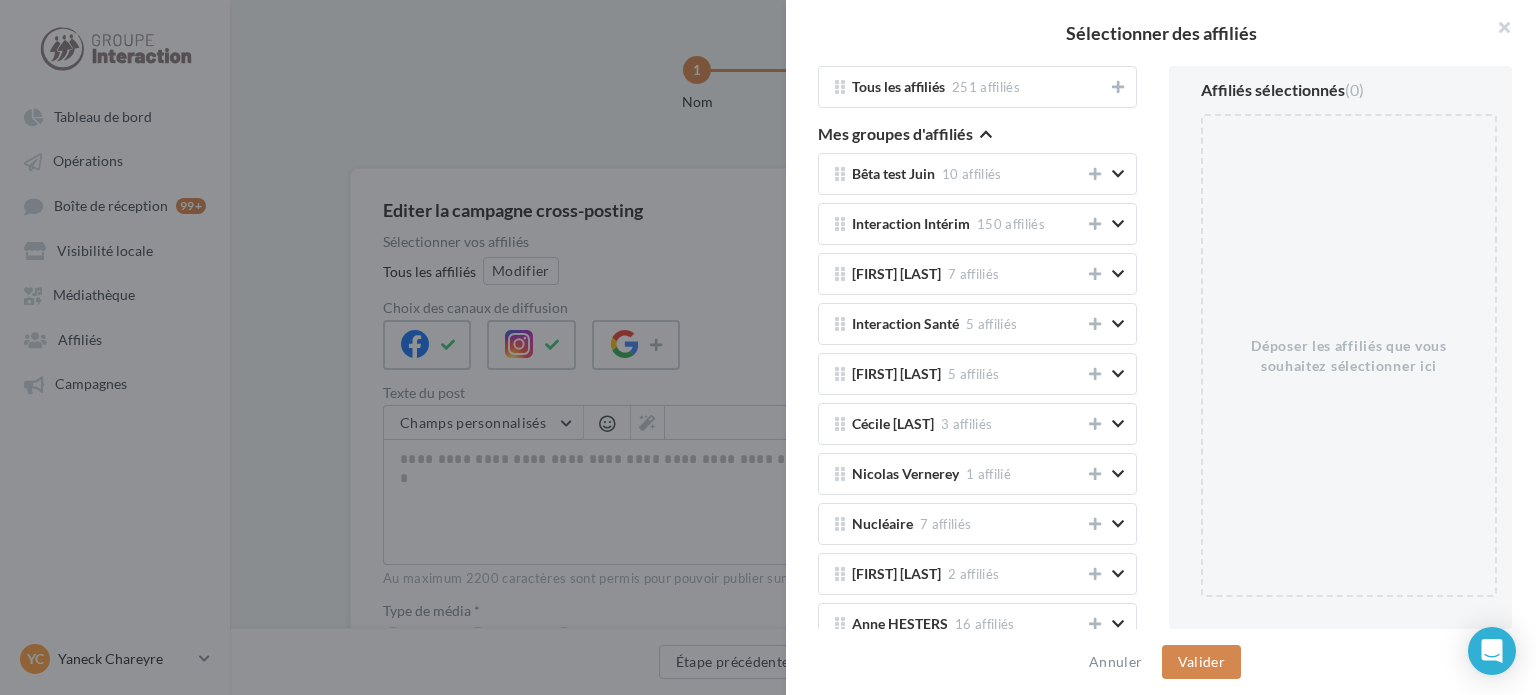 click at bounding box center [986, 134] 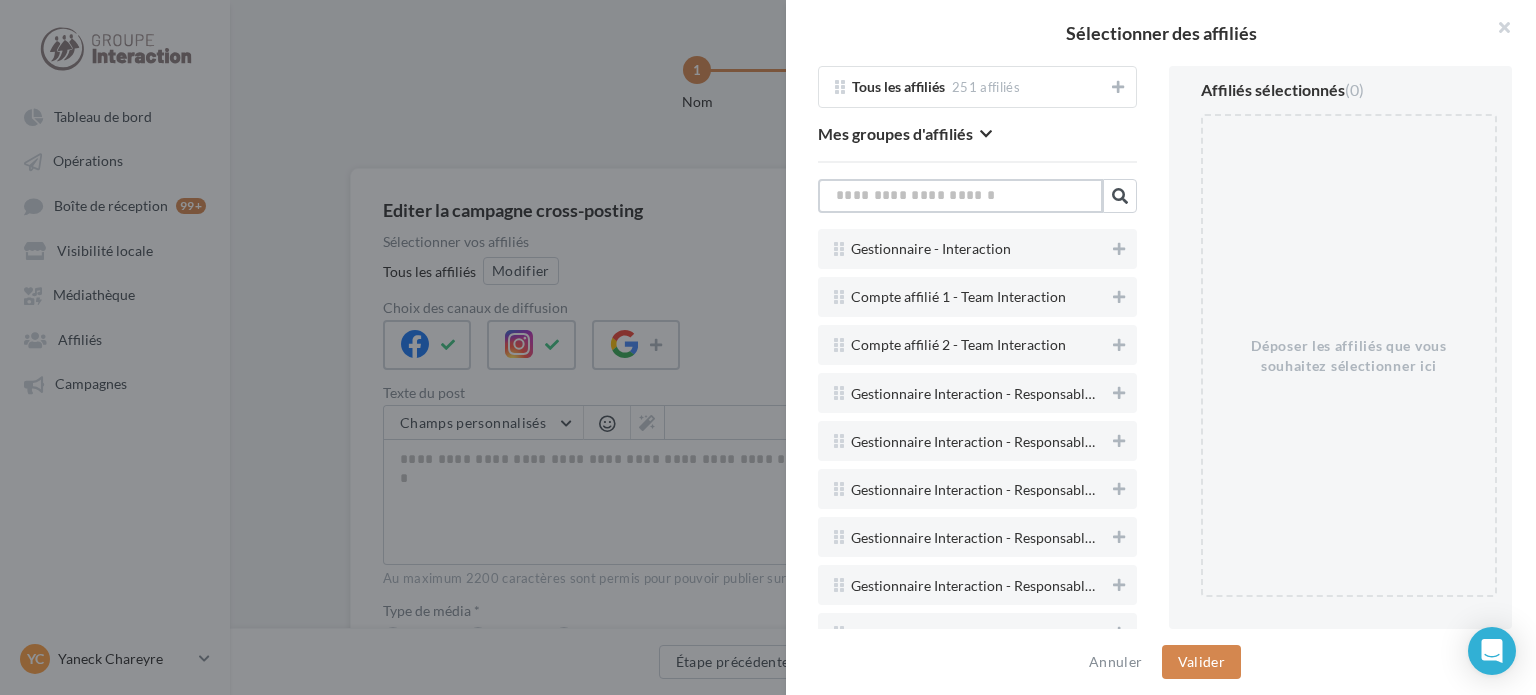 click at bounding box center (960, 196) 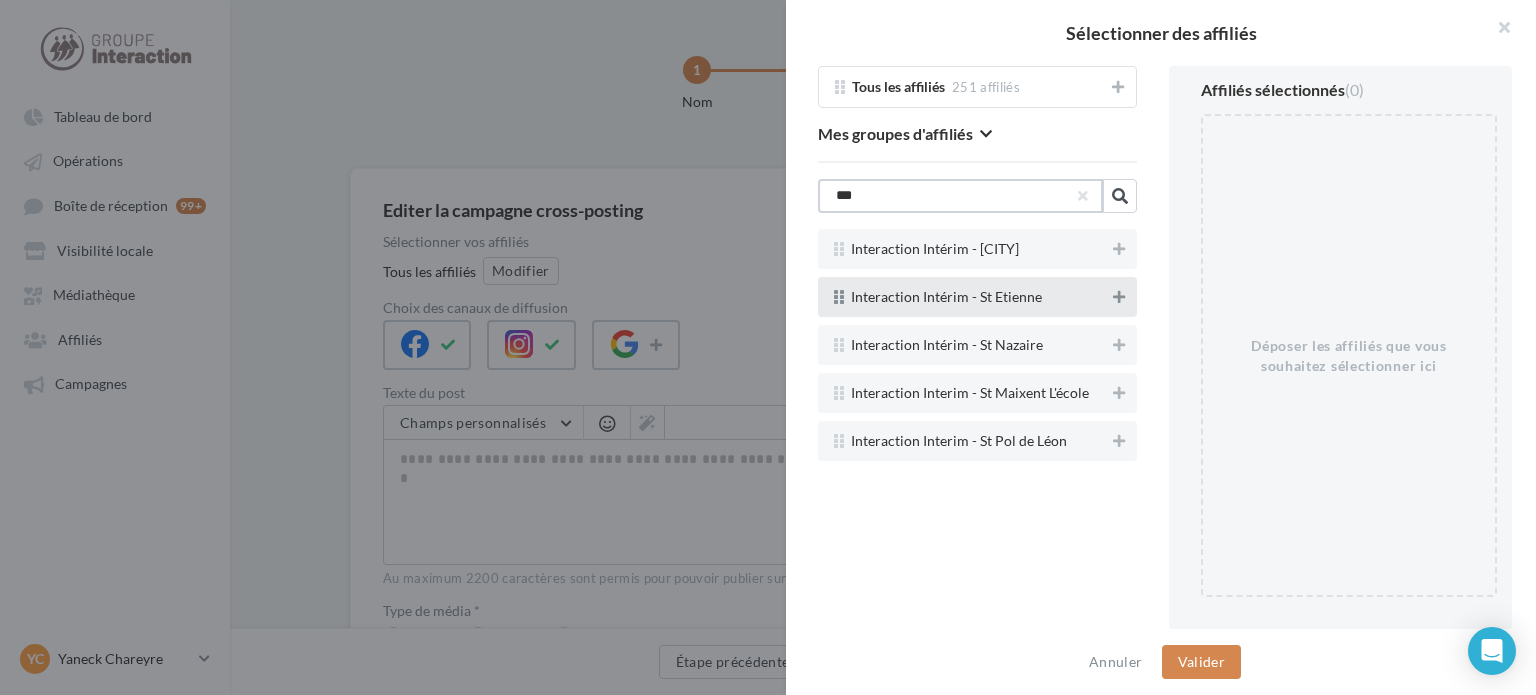 type on "**" 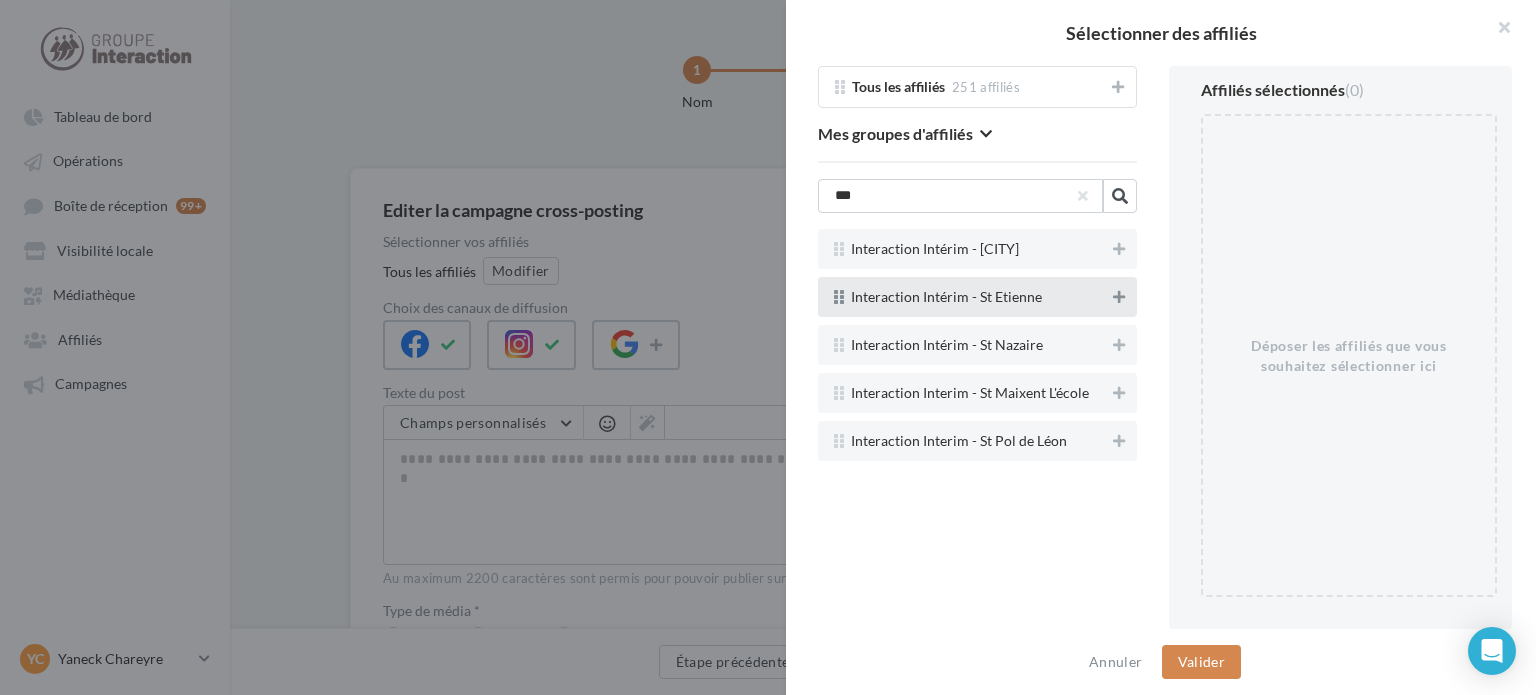 click at bounding box center (1119, 297) 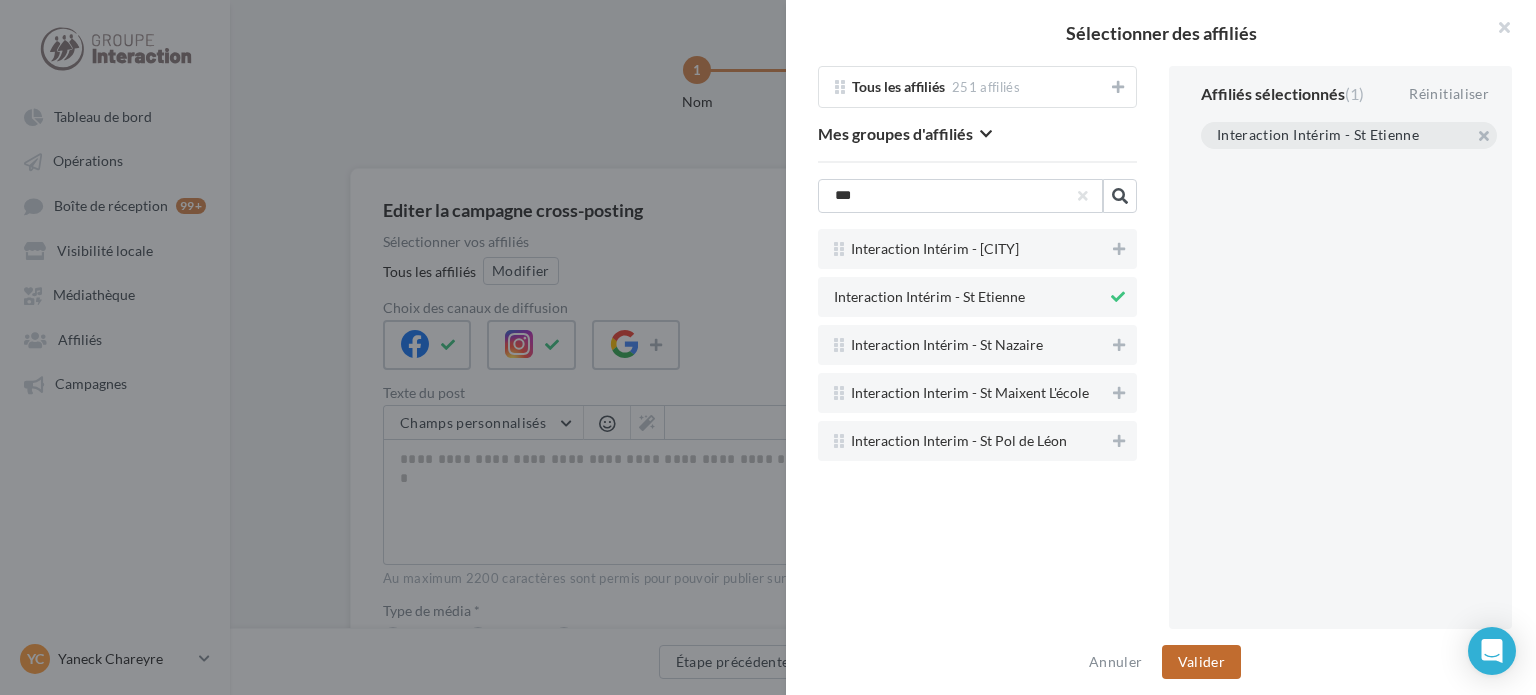 click on "Valider" at bounding box center (1201, 662) 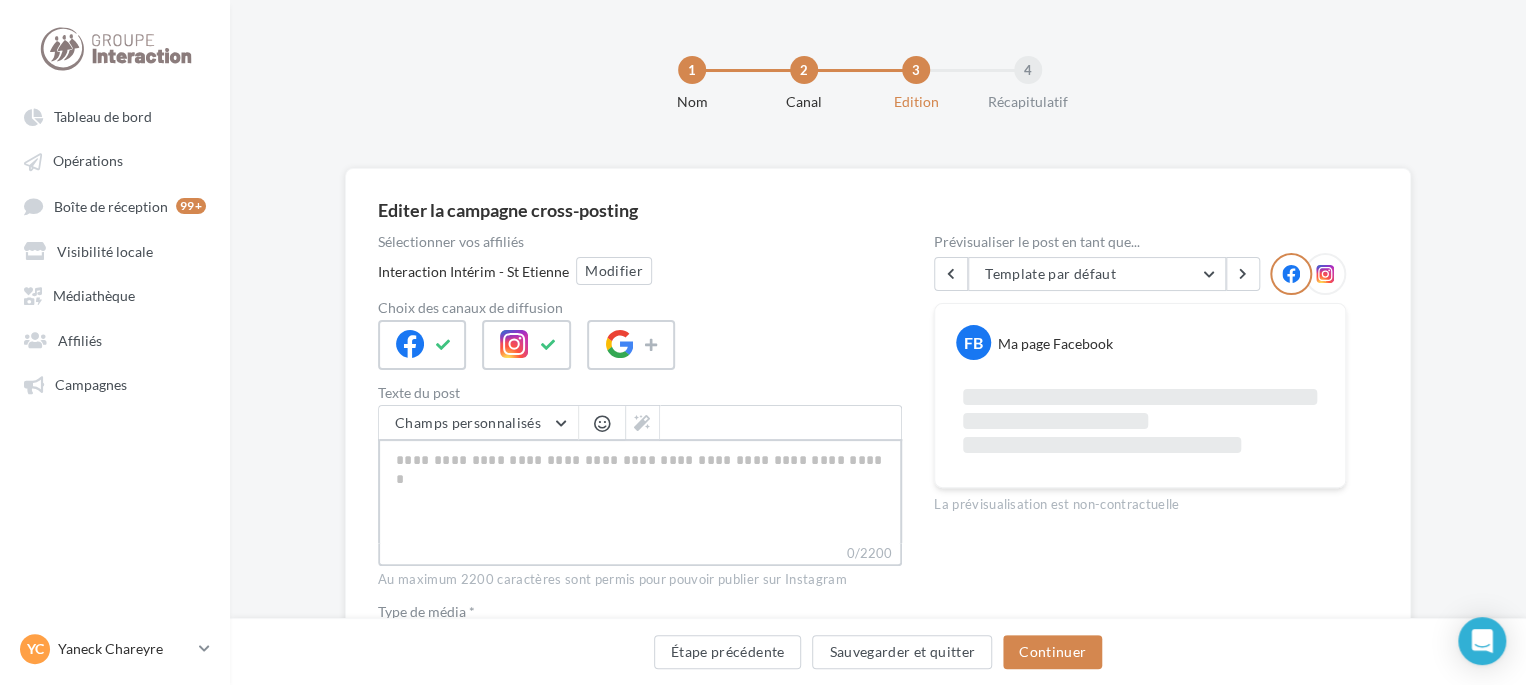 click on "0/2200" at bounding box center (640, 491) 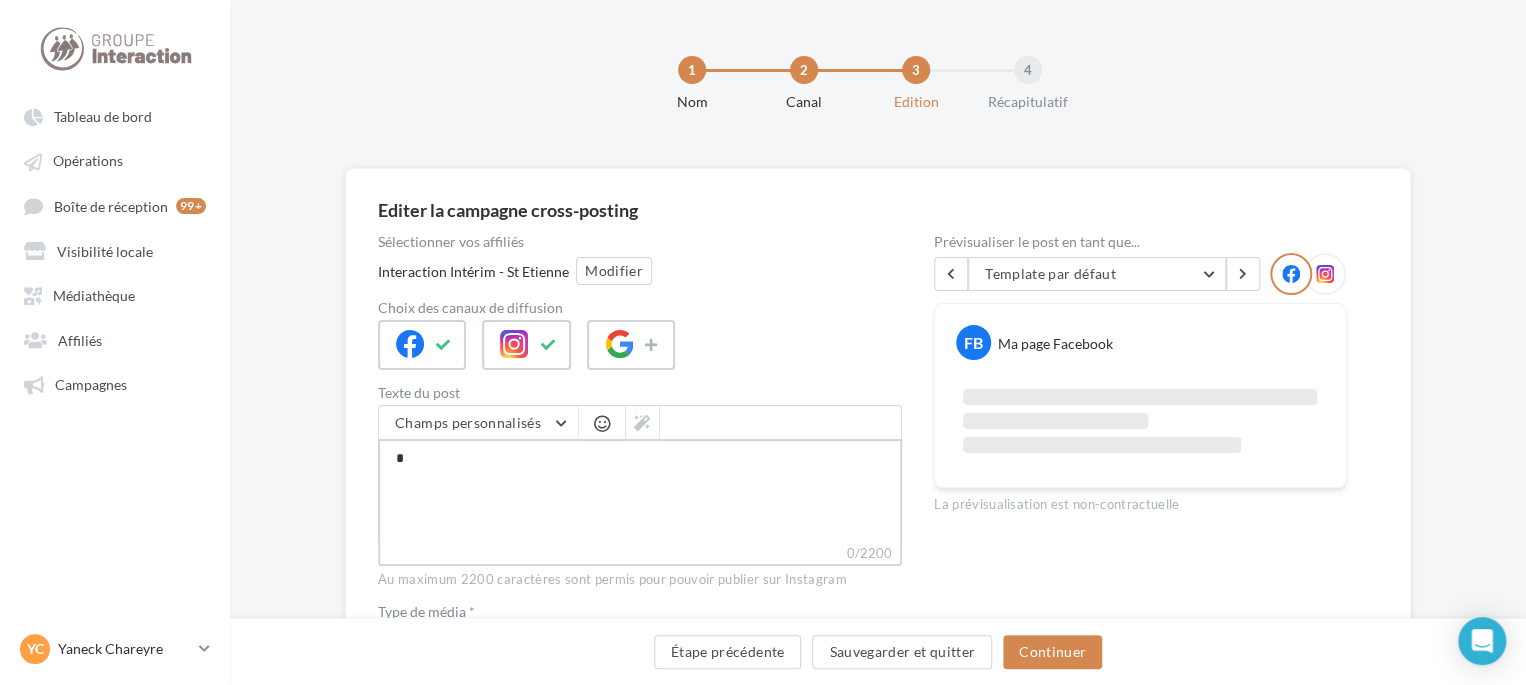 type on "**" 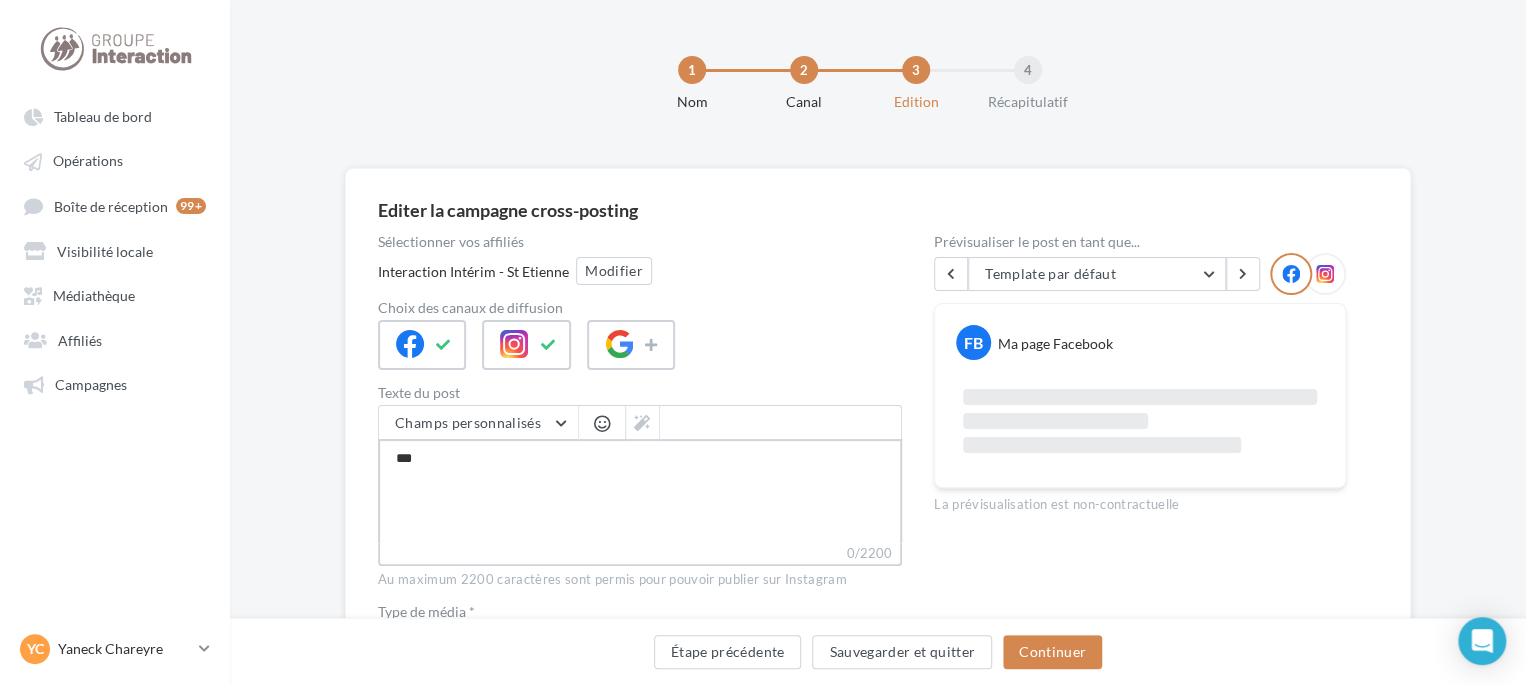 type on "****" 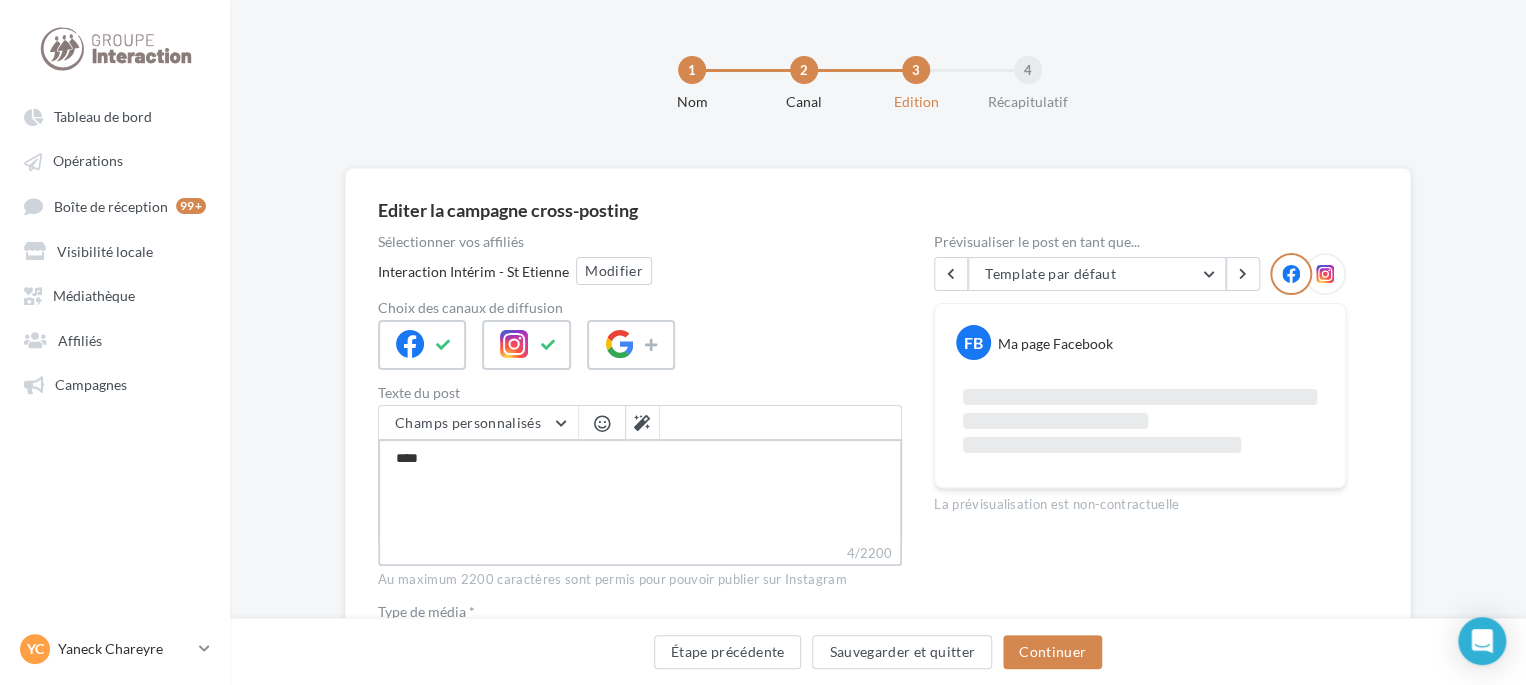 type on "*****" 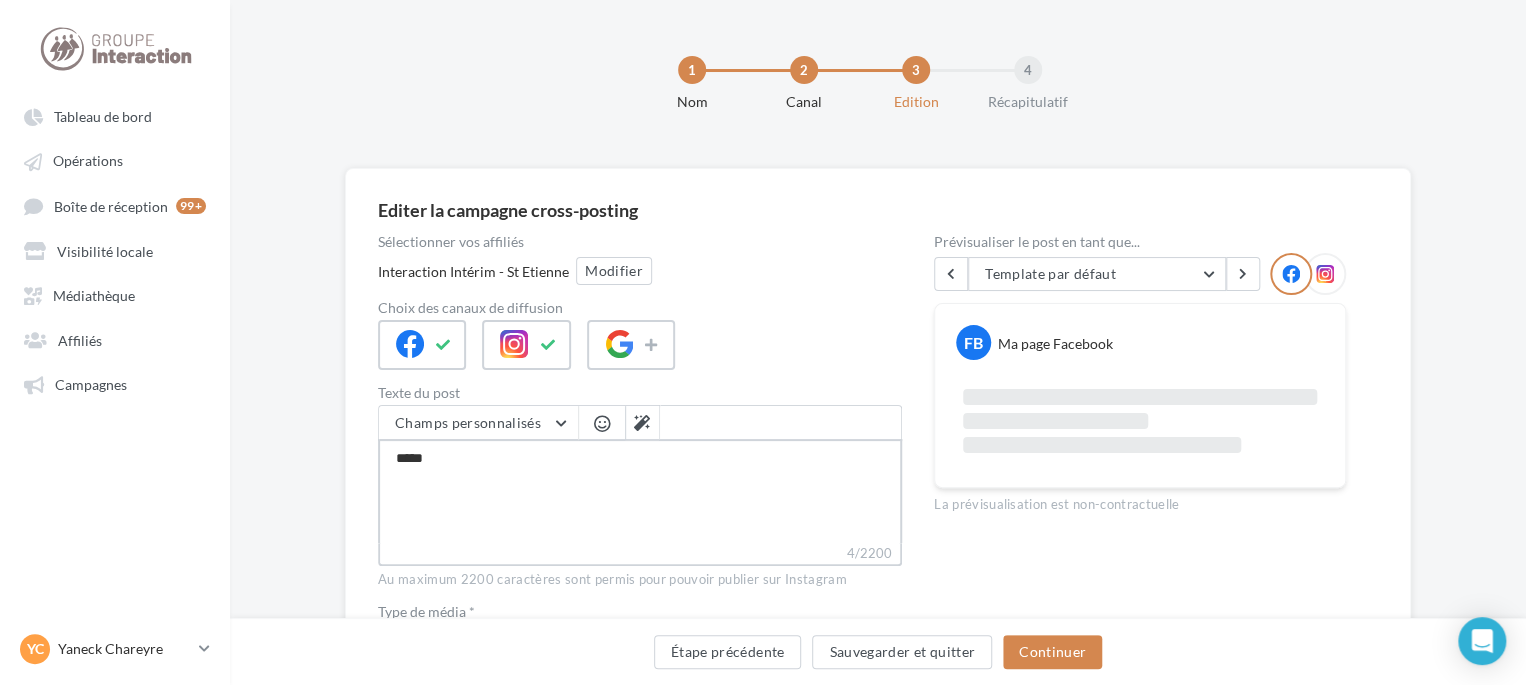 type on "******" 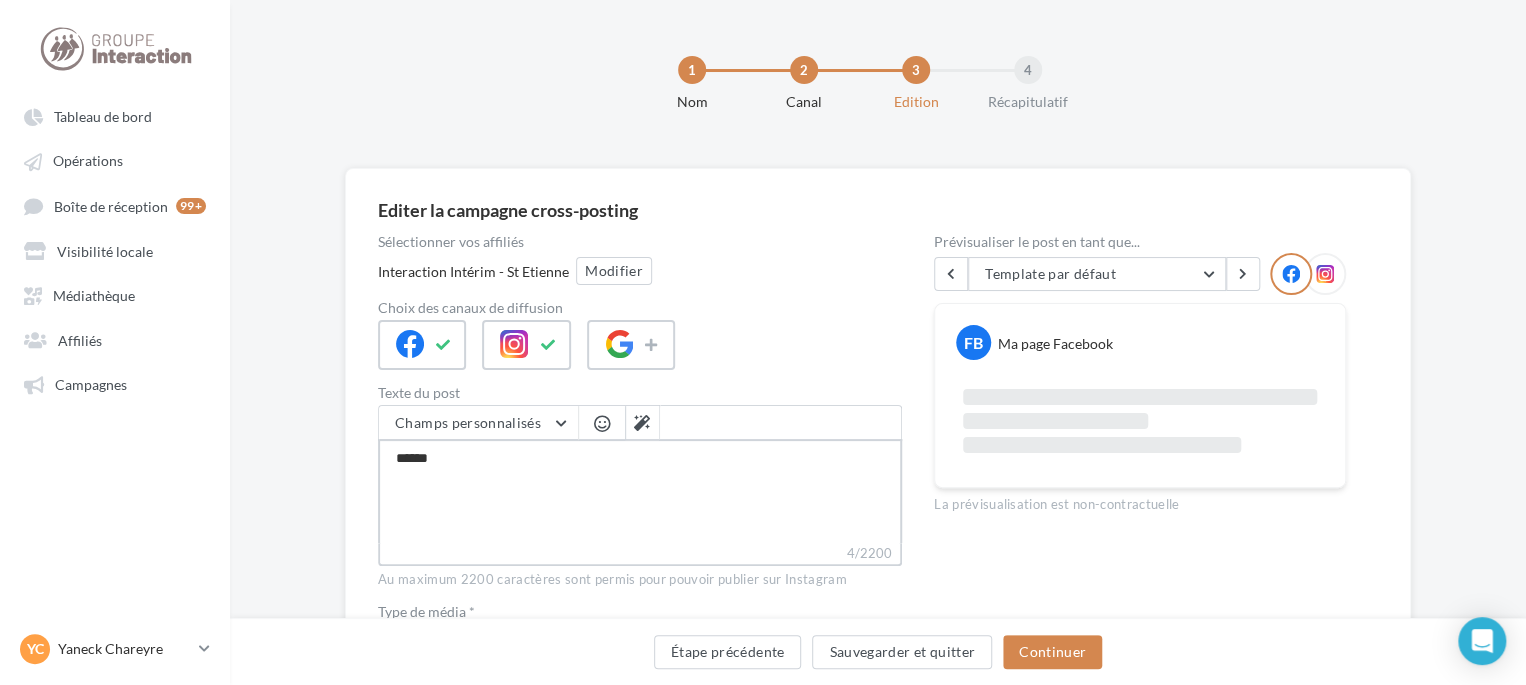 type on "*******" 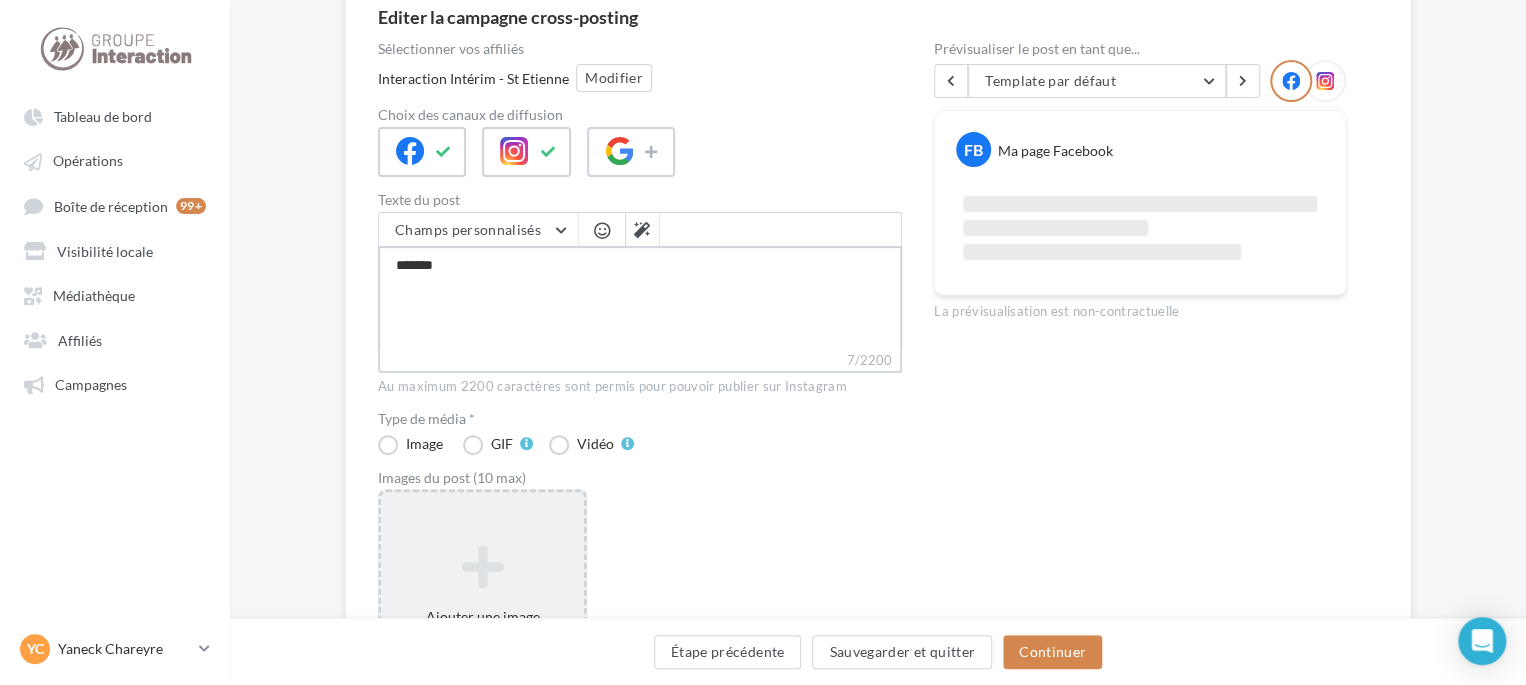 scroll, scrollTop: 200, scrollLeft: 0, axis: vertical 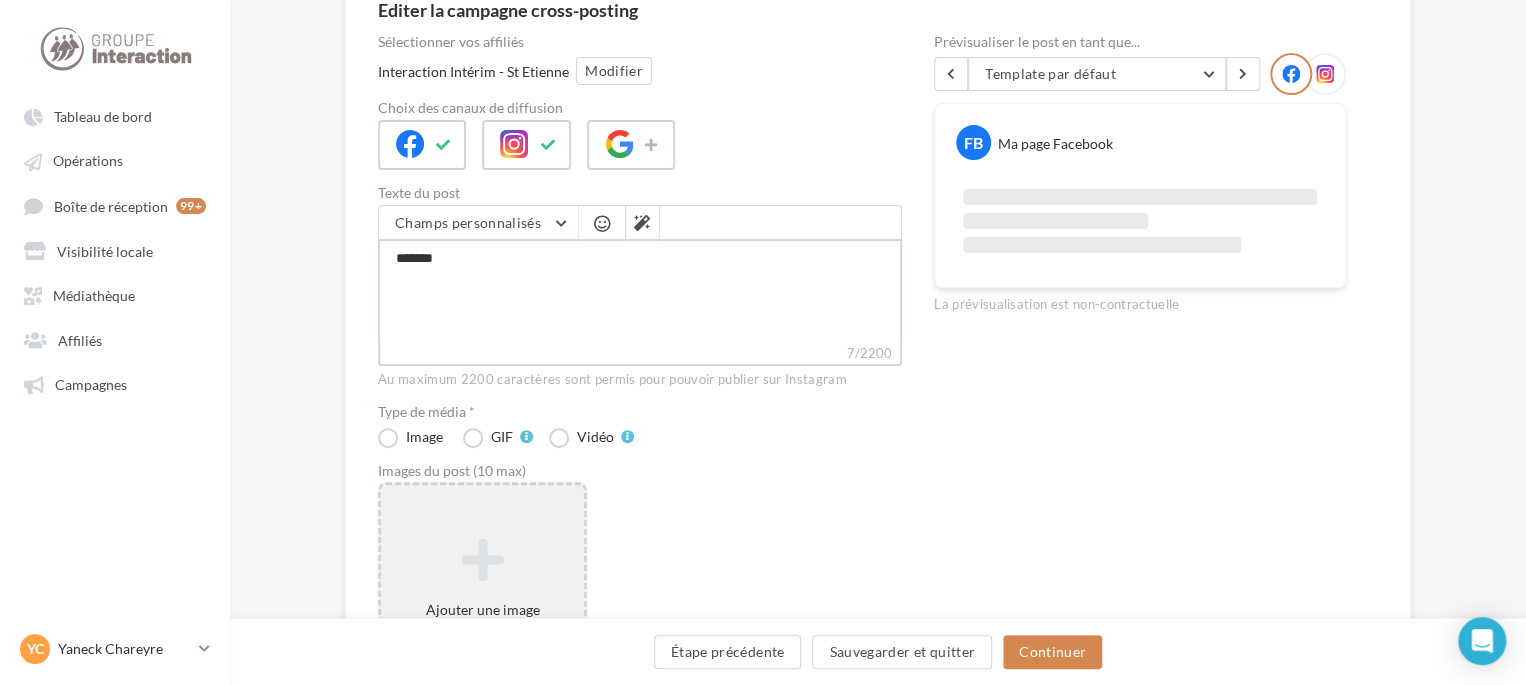 type on "*******" 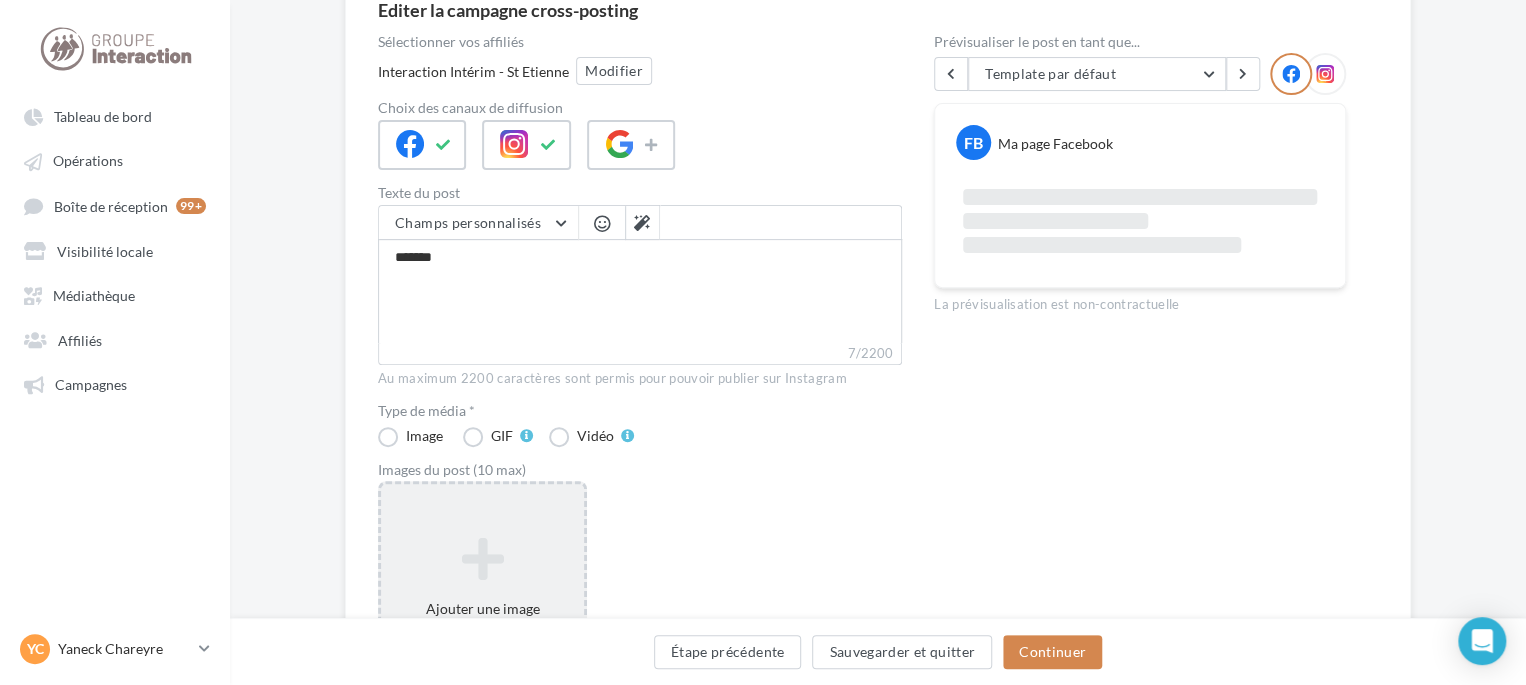 click on "Ajouter une image     Format: jpg   Taille min: 150x150 (LxH)   Taille max: 1920x1350 (LxH)" at bounding box center (482, 611) 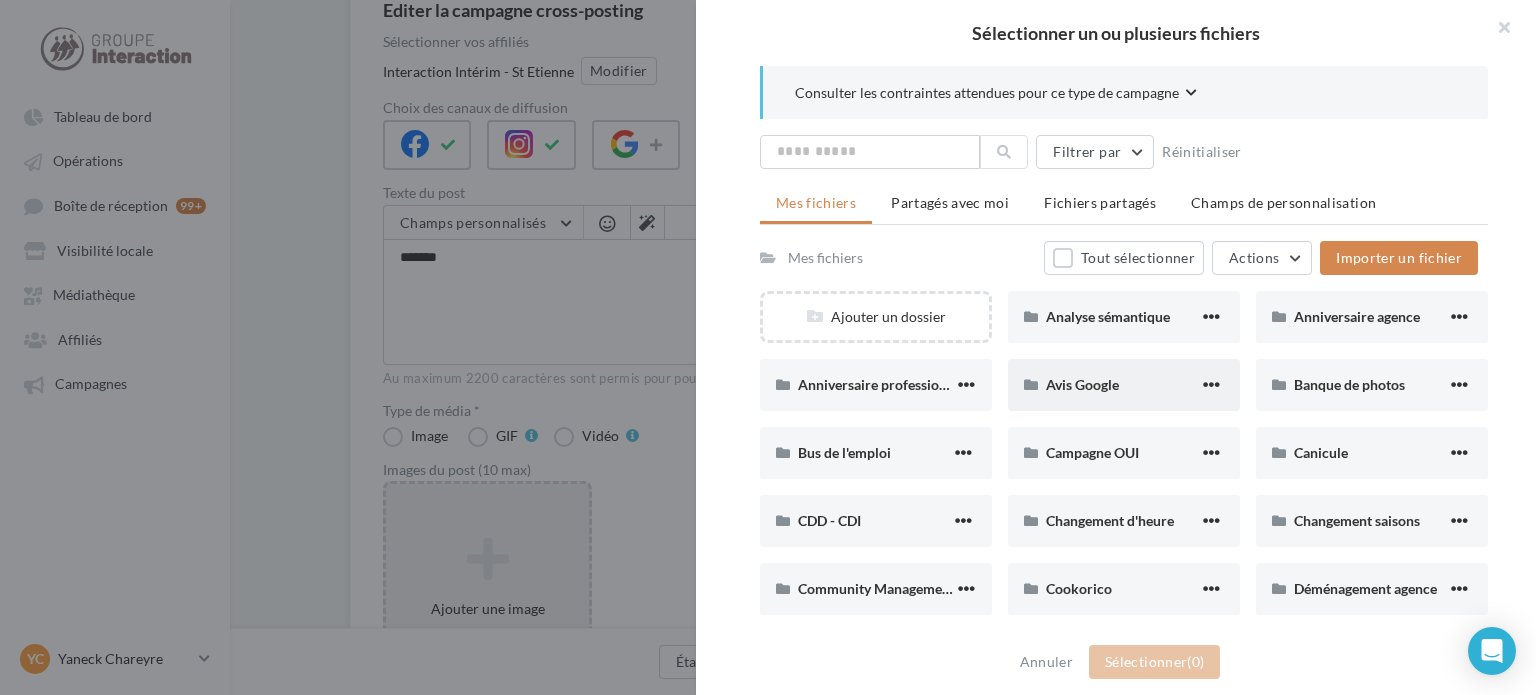 click on "[REVIEW_TYPE]" at bounding box center [1122, 385] 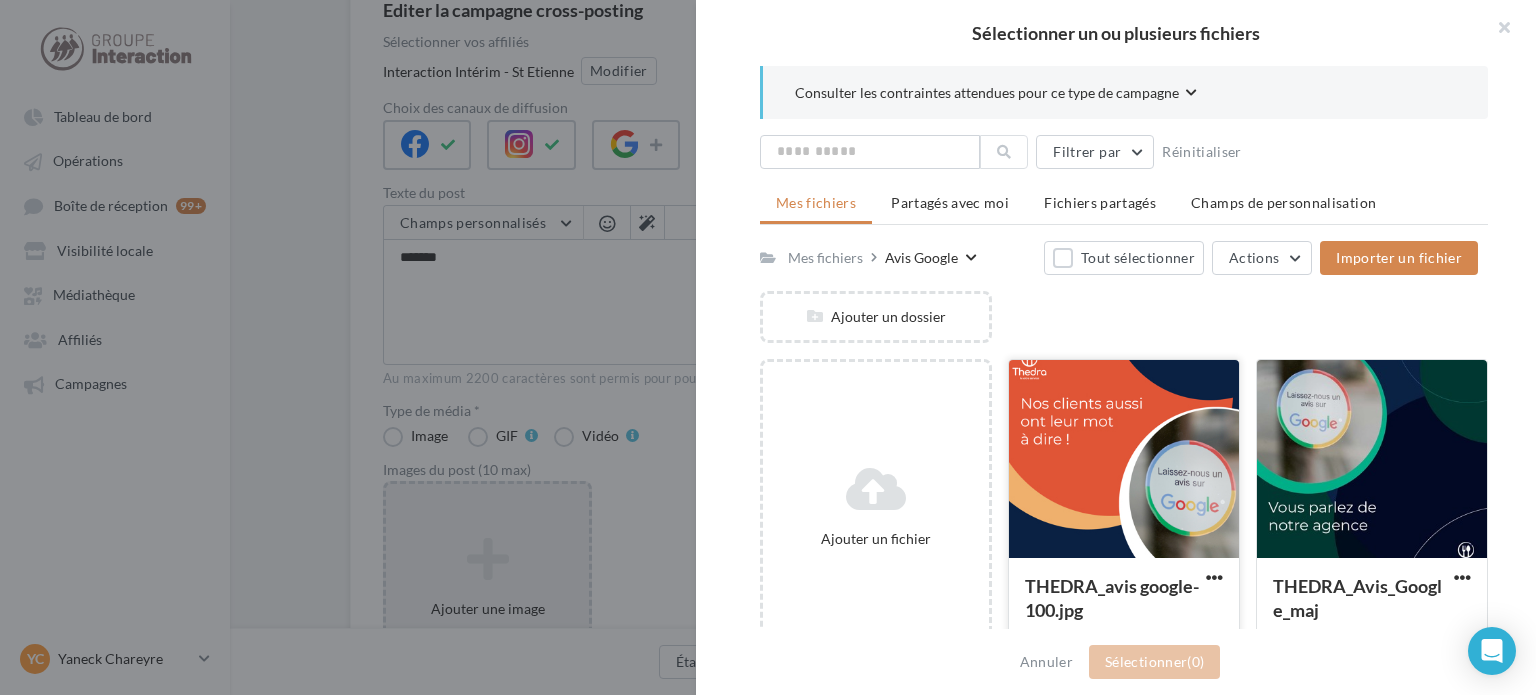 click at bounding box center (1124, 460) 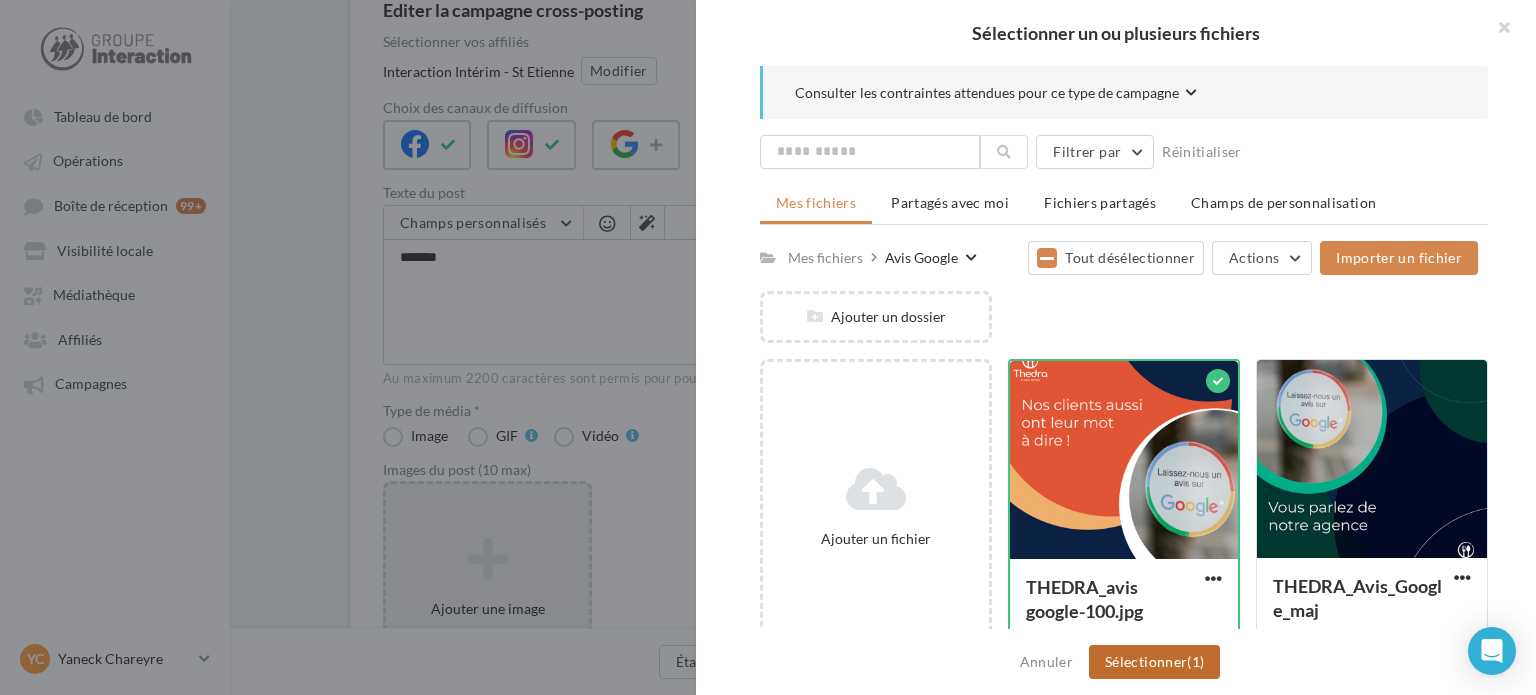click on "Sélectionner   (1)" at bounding box center (1154, 662) 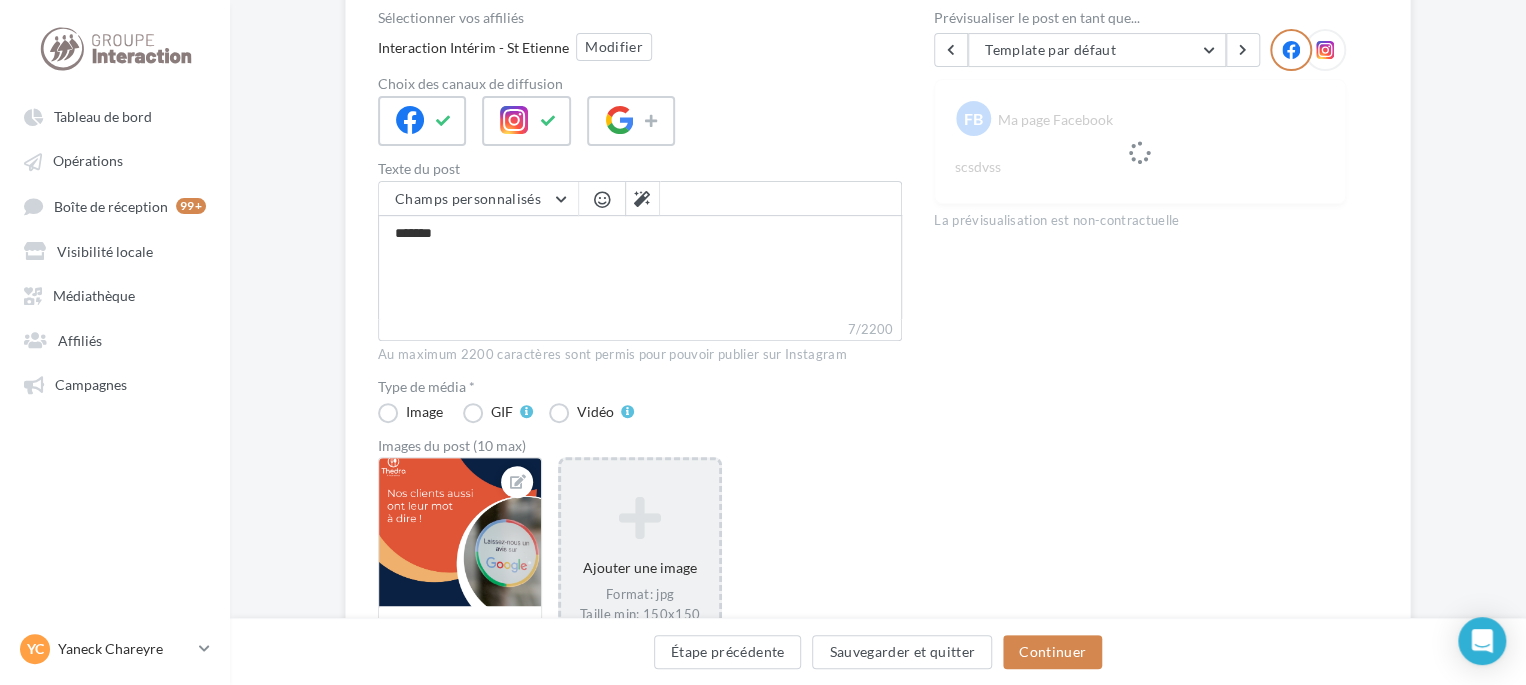 scroll, scrollTop: 300, scrollLeft: 0, axis: vertical 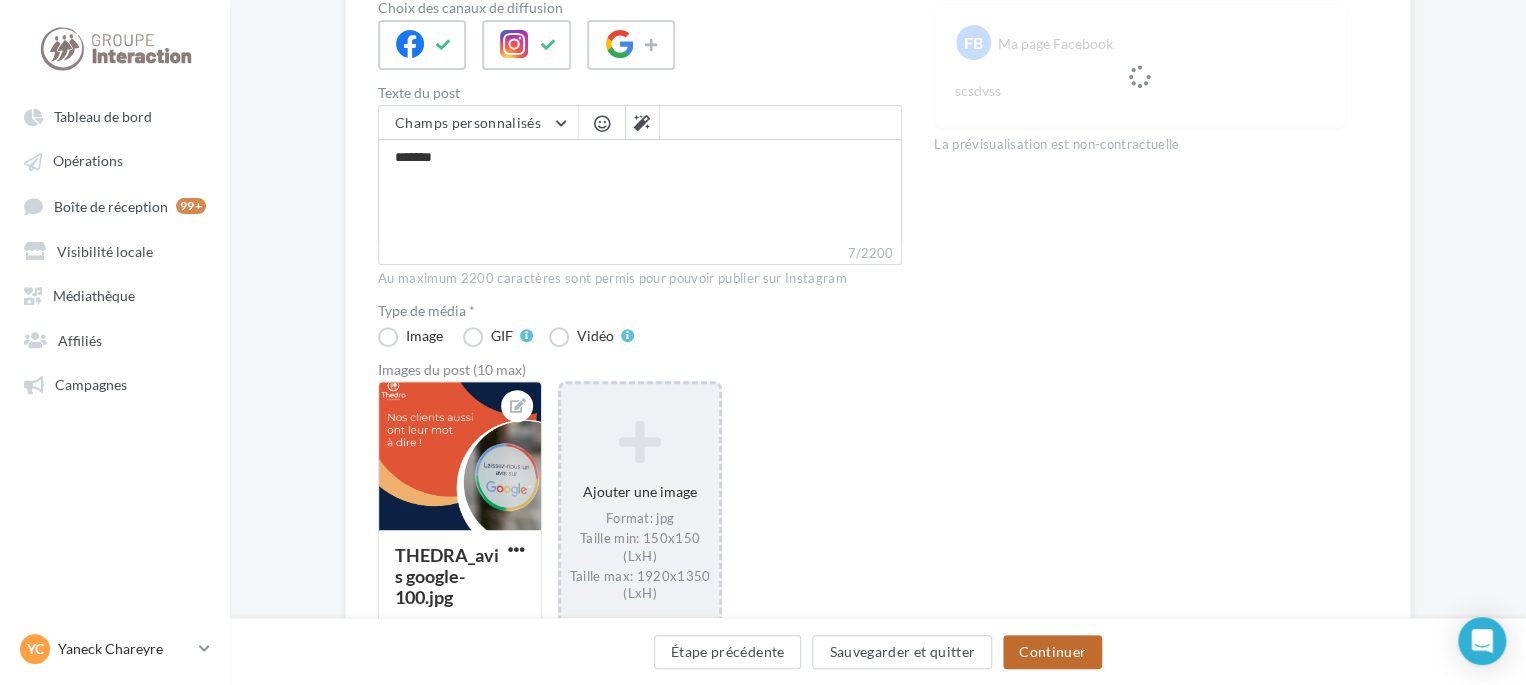 click on "Continuer" at bounding box center (1052, 652) 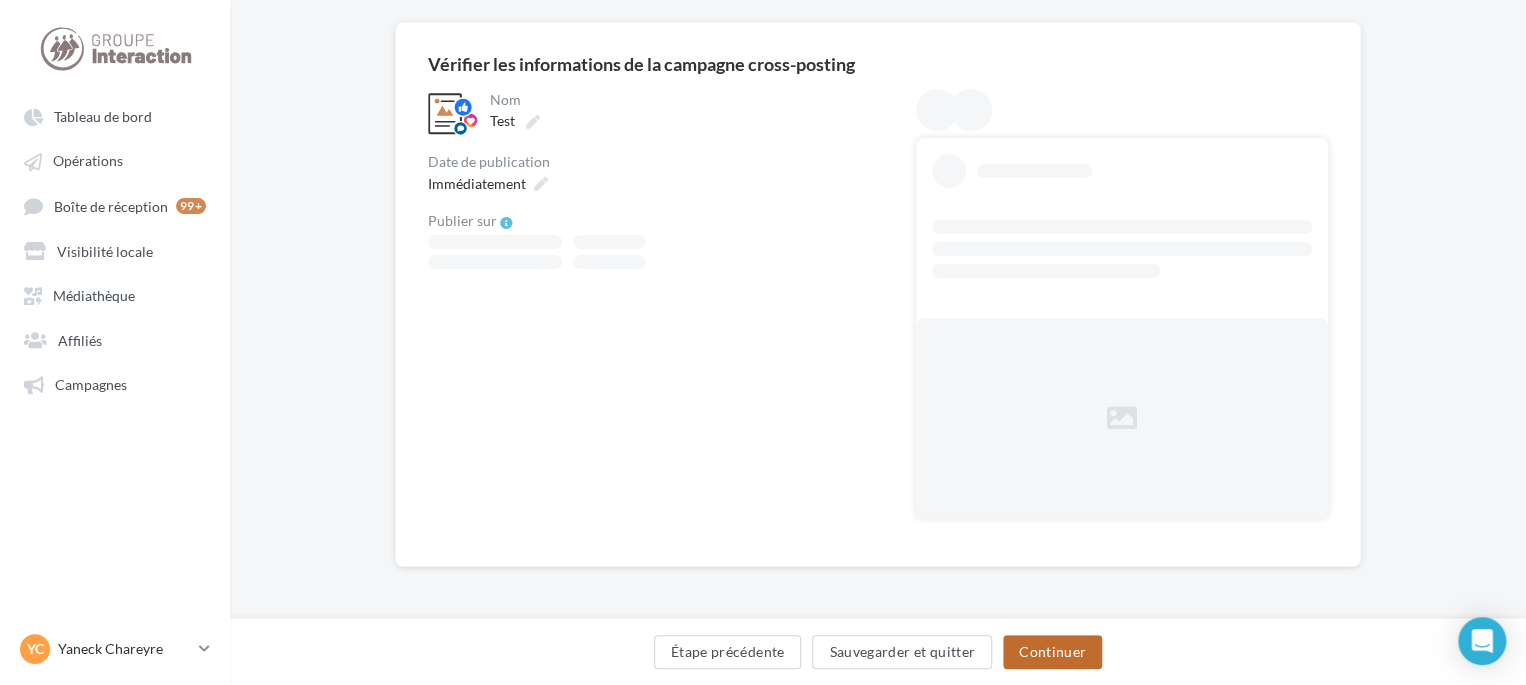 scroll, scrollTop: 0, scrollLeft: 0, axis: both 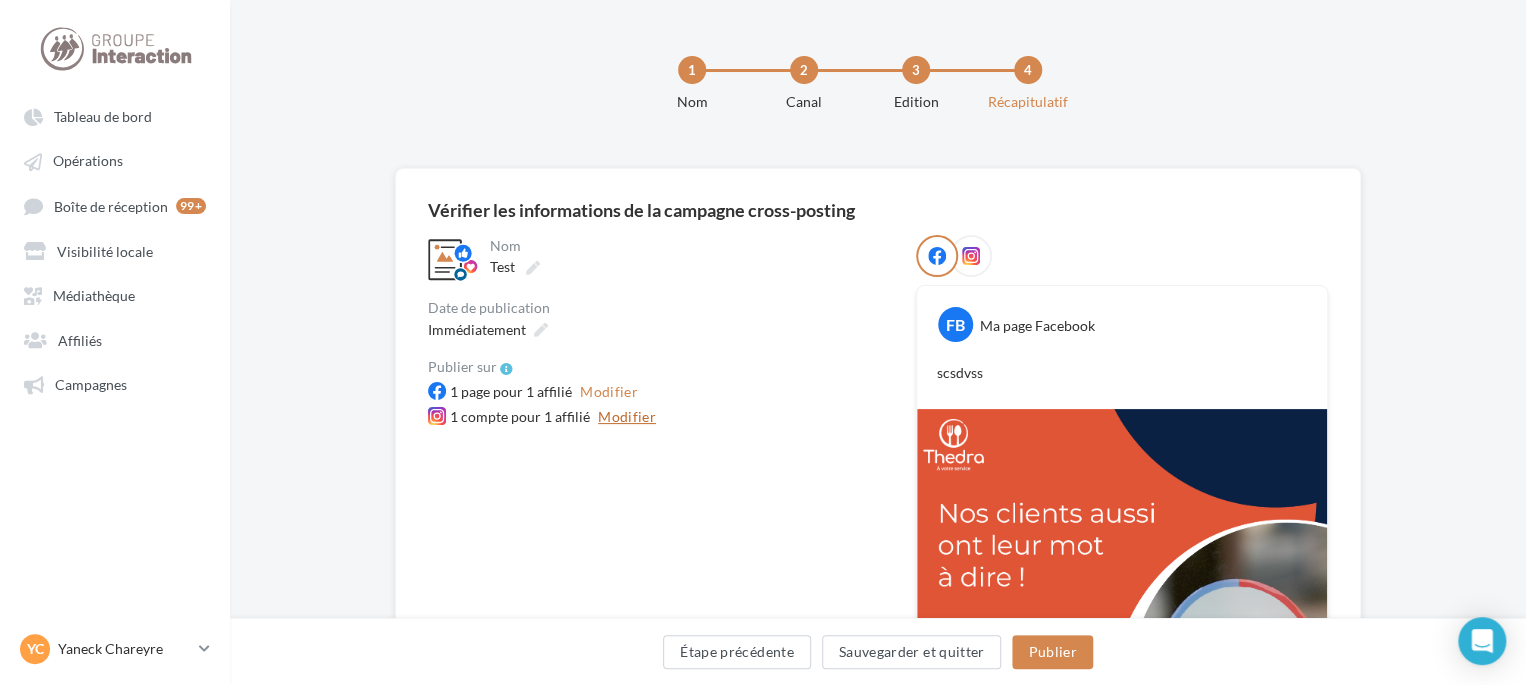 click on "Modifier" at bounding box center (627, 417) 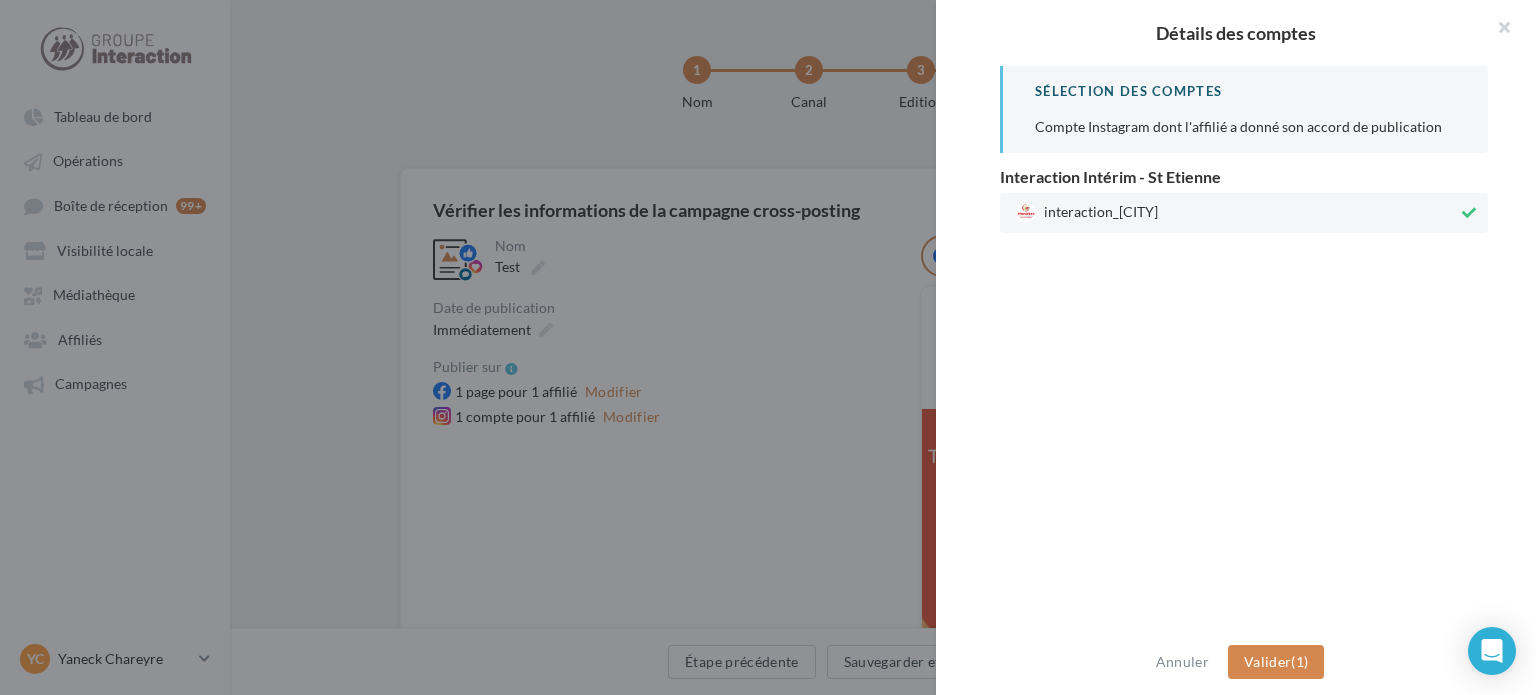 click at bounding box center [768, 347] 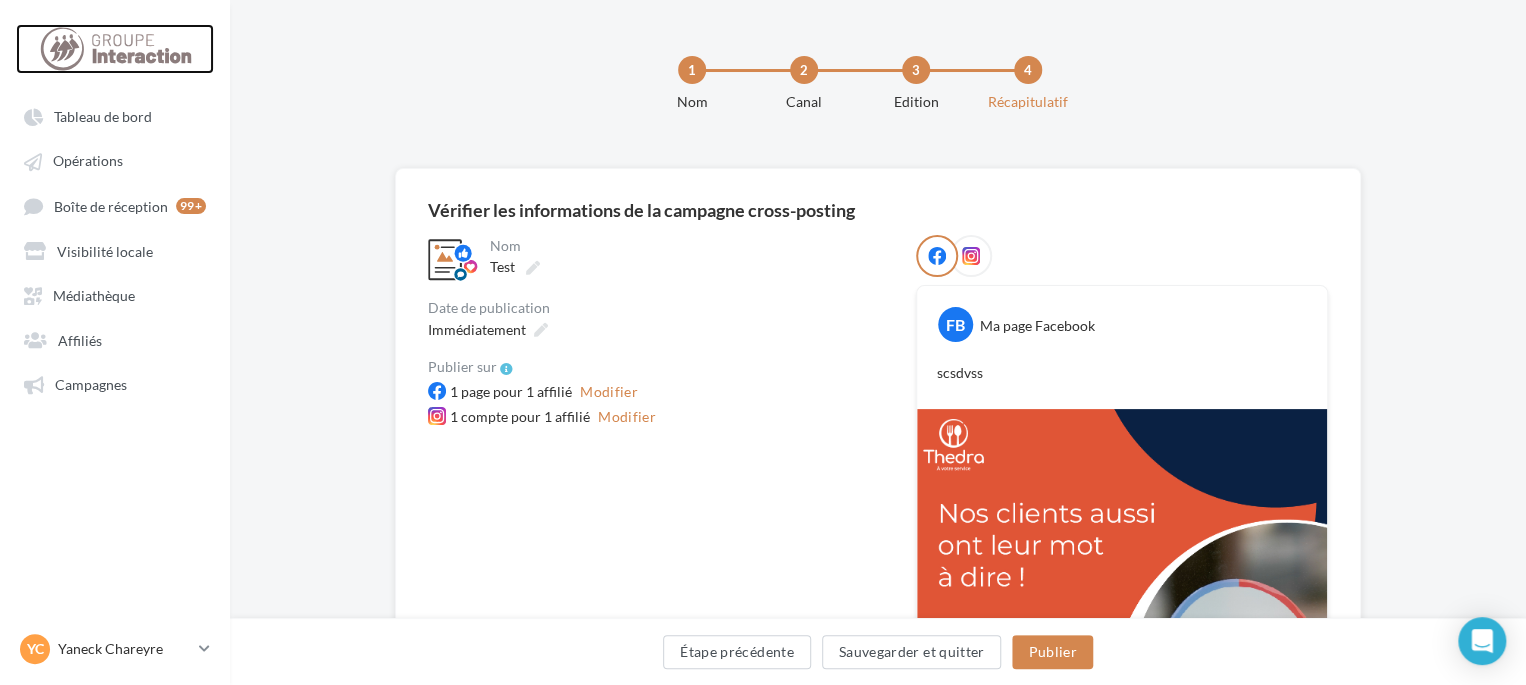 click at bounding box center (115, 49) 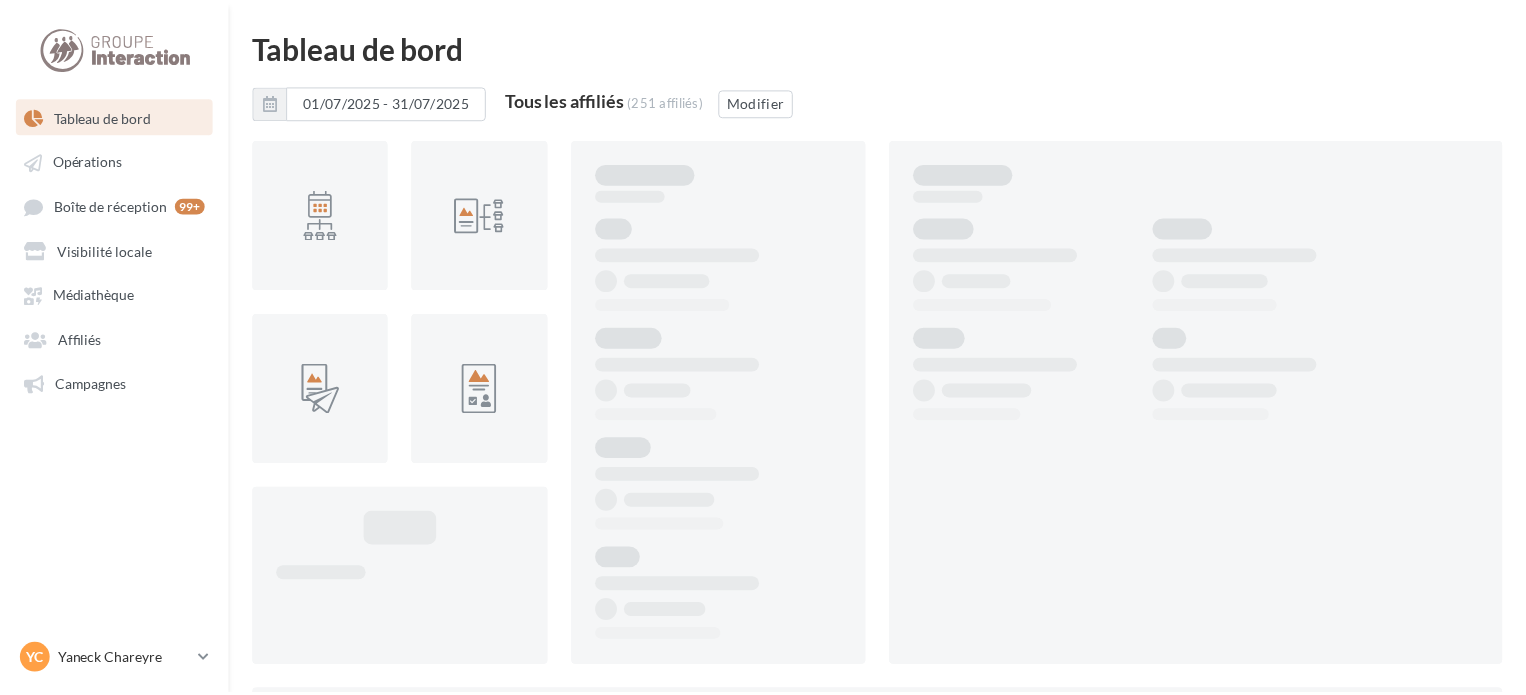 scroll, scrollTop: 0, scrollLeft: 0, axis: both 